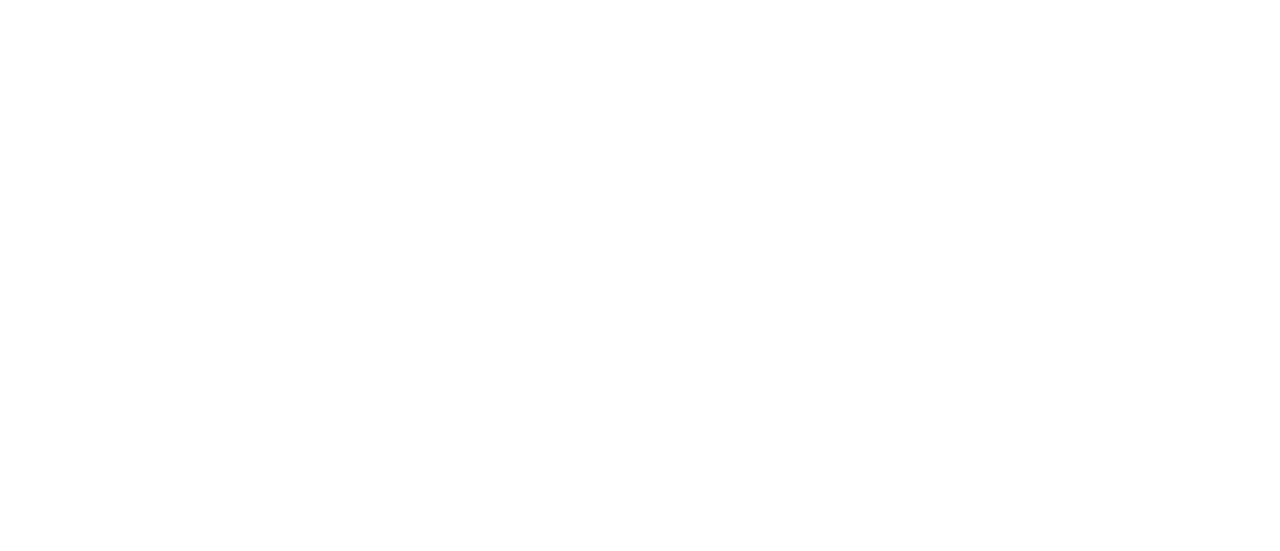 scroll, scrollTop: 0, scrollLeft: 0, axis: both 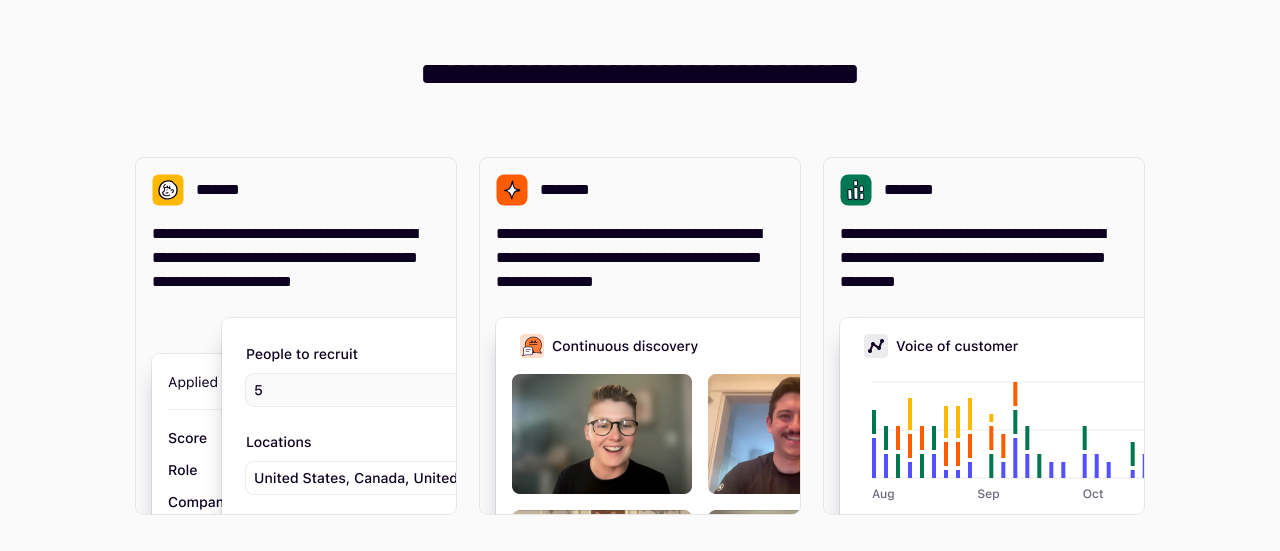 click on "**********" at bounding box center (640, 275) 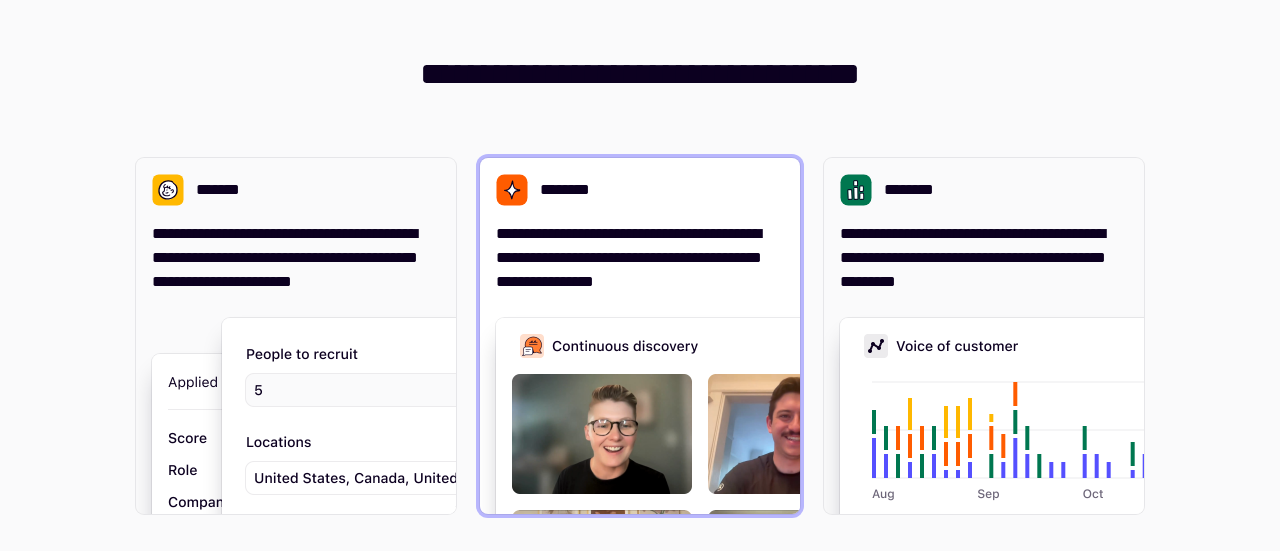 click on "**********" at bounding box center [640, 258] 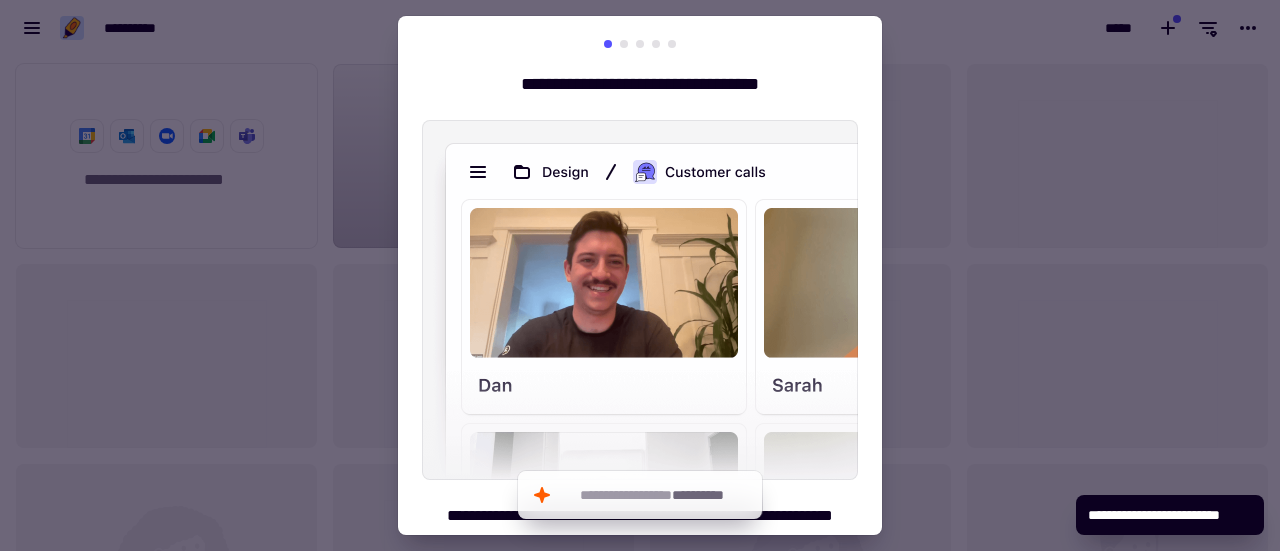 scroll, scrollTop: 16, scrollLeft: 16, axis: both 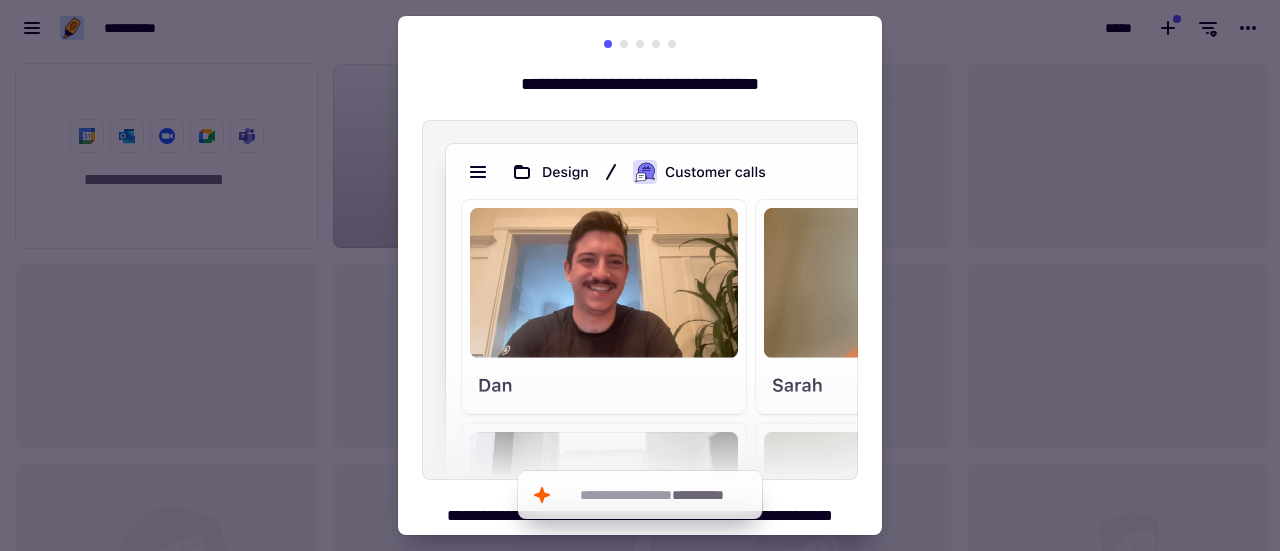 click at bounding box center (640, 275) 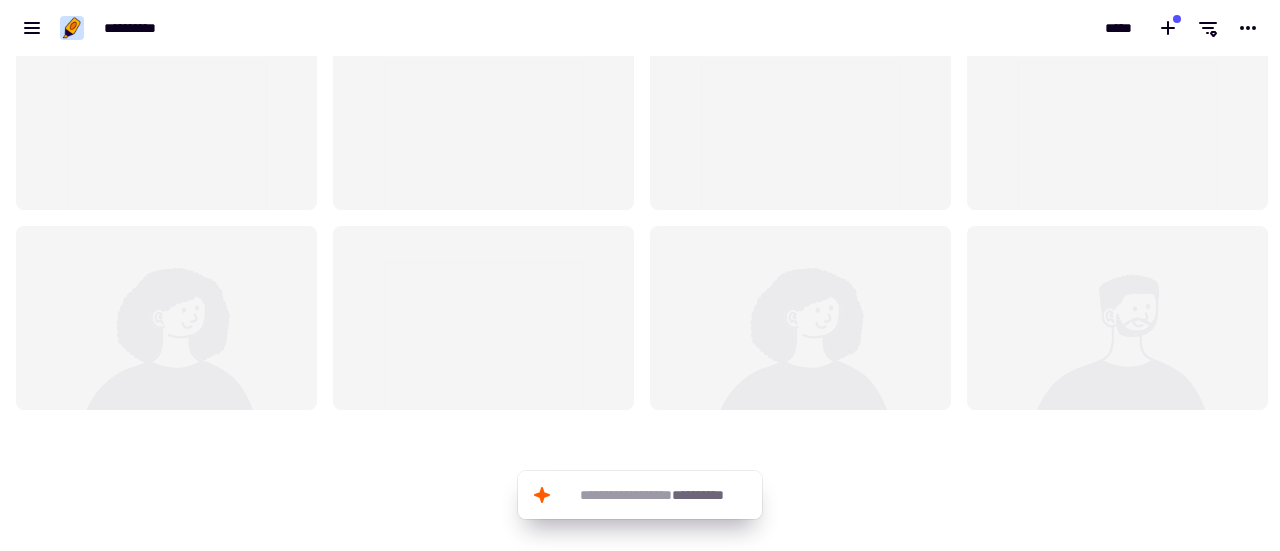scroll, scrollTop: 0, scrollLeft: 0, axis: both 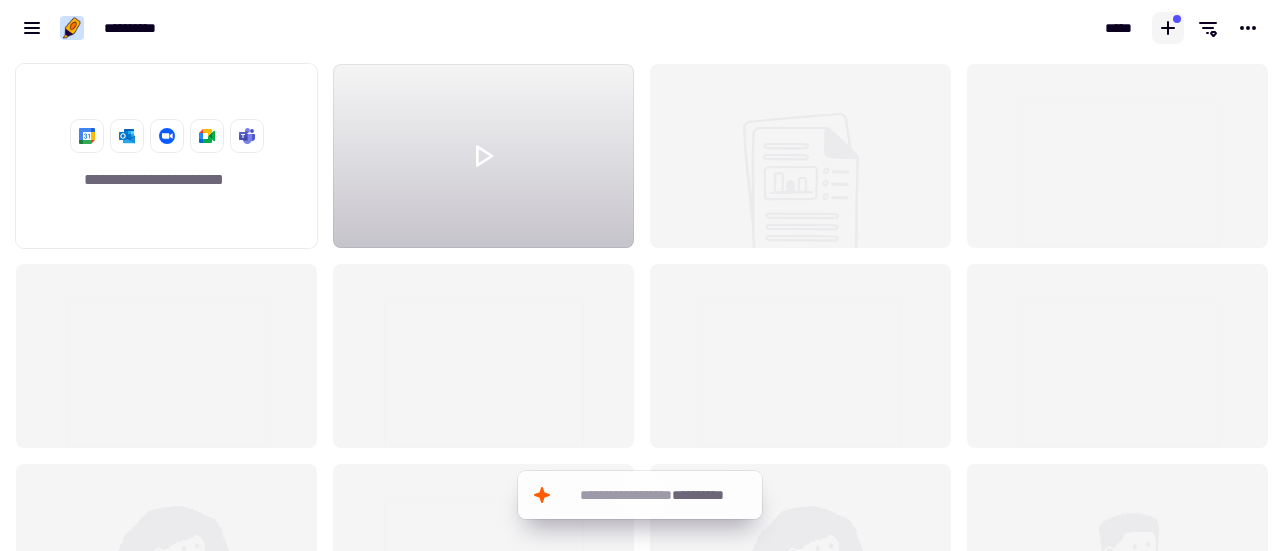 click 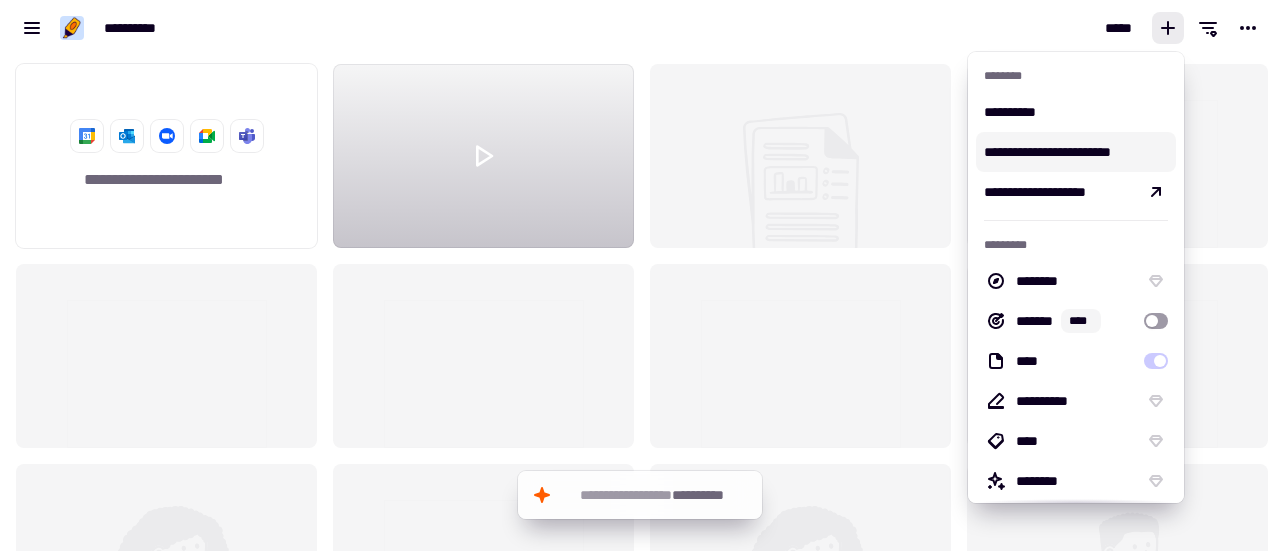 click on "**********" at bounding box center (1076, 152) 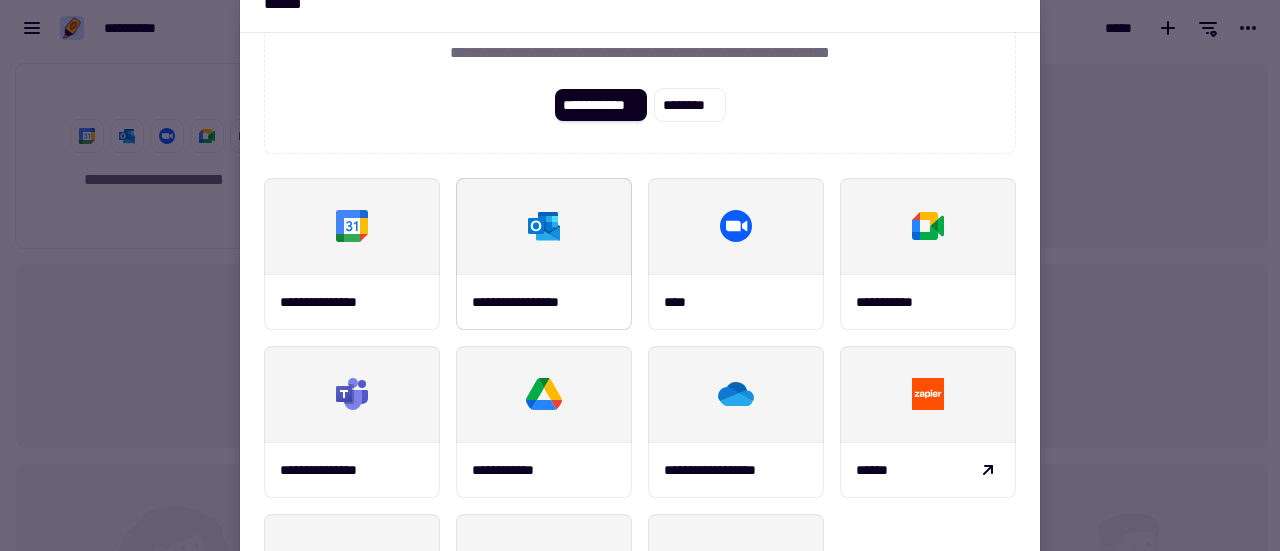 scroll, scrollTop: 119, scrollLeft: 0, axis: vertical 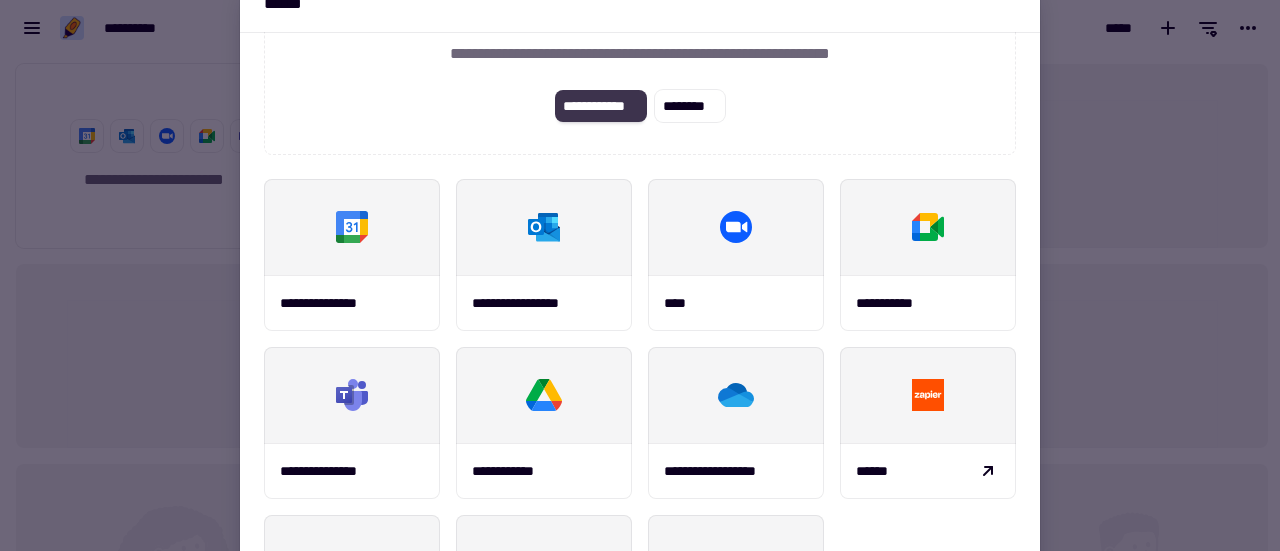click on "**********" 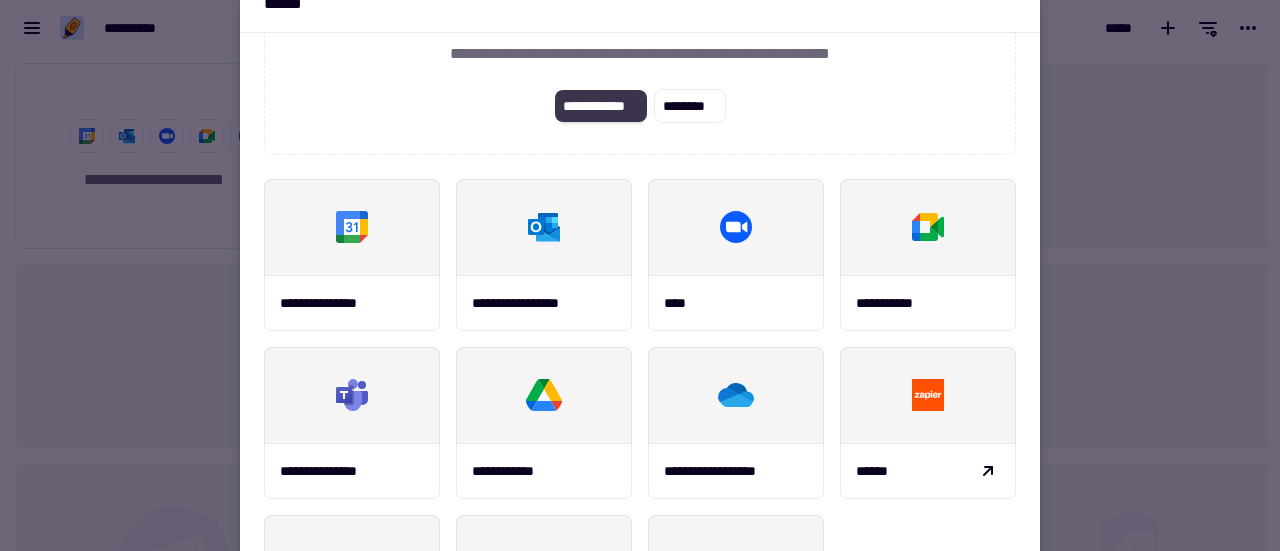 click on "**********" 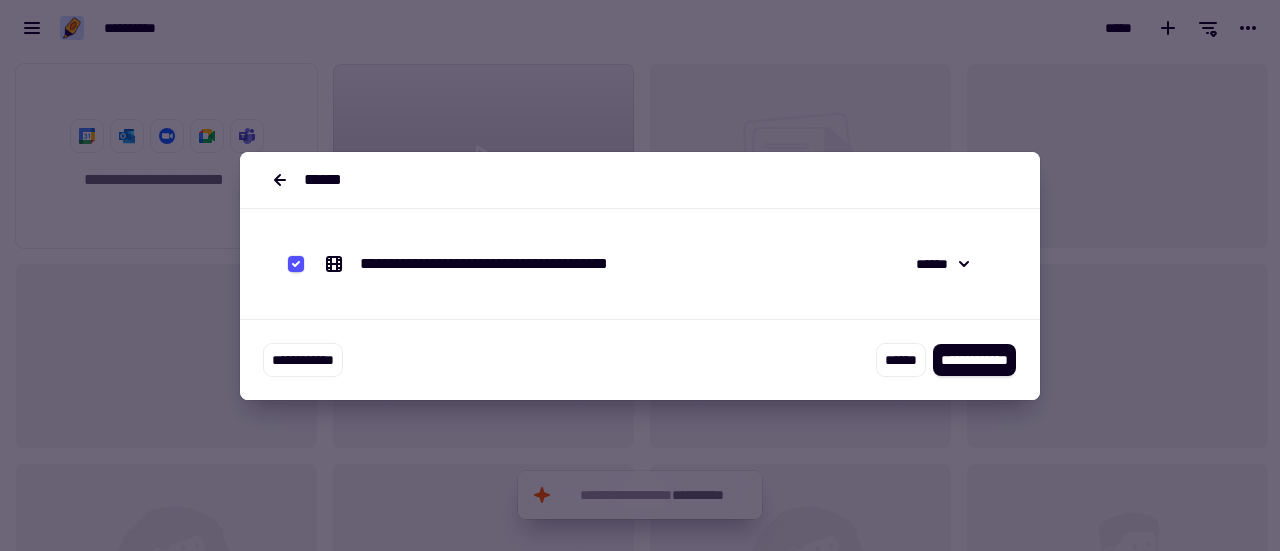 scroll, scrollTop: 0, scrollLeft: 0, axis: both 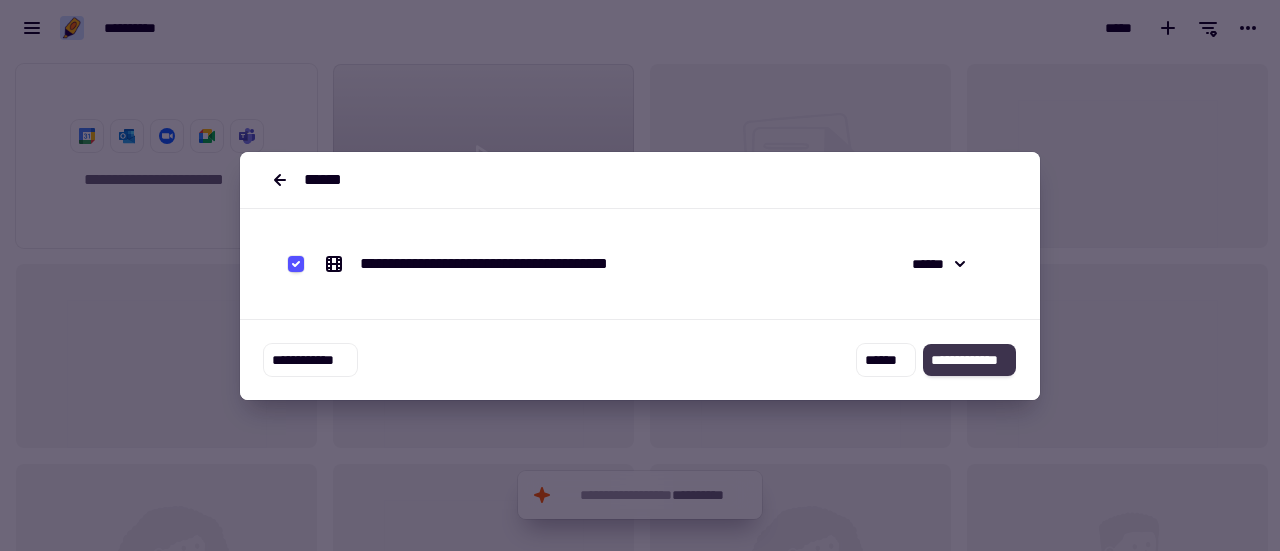 click on "**********" 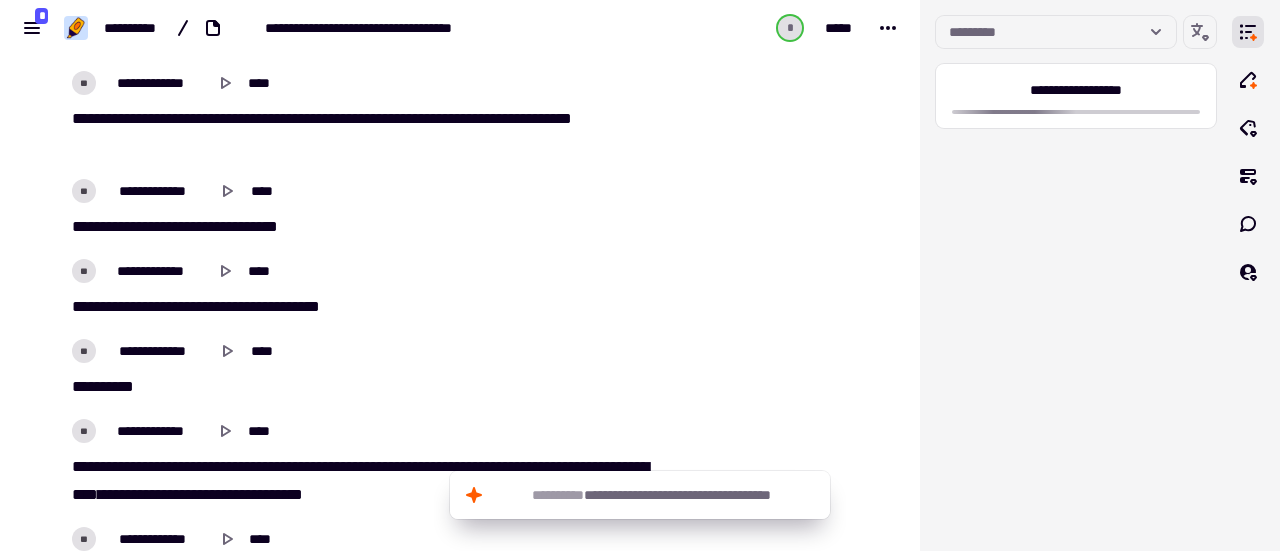 scroll, scrollTop: 0, scrollLeft: 0, axis: both 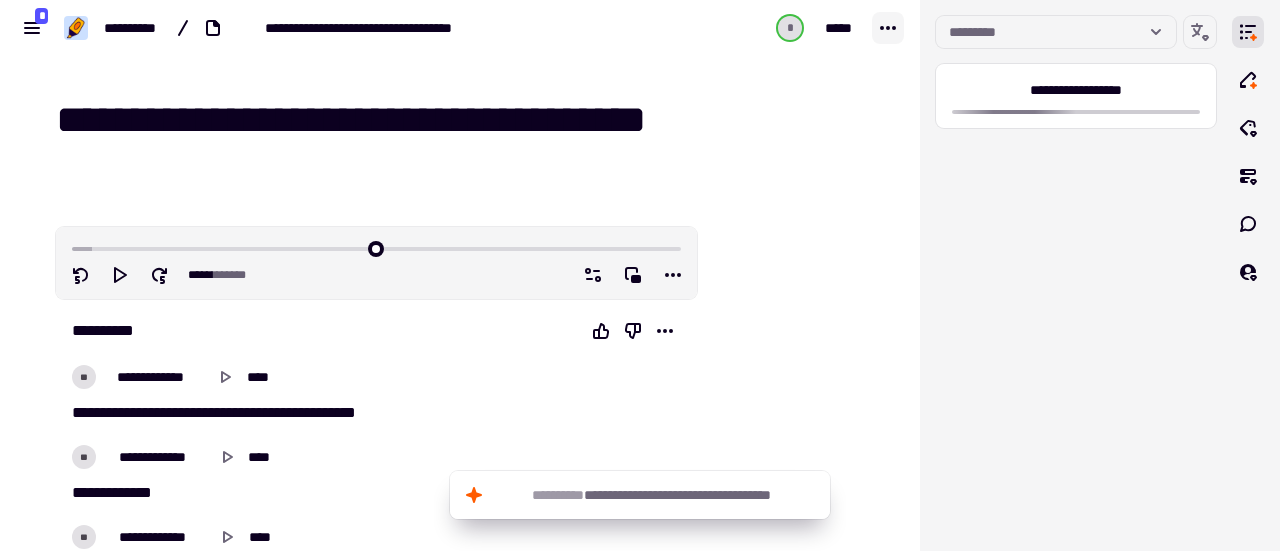 click 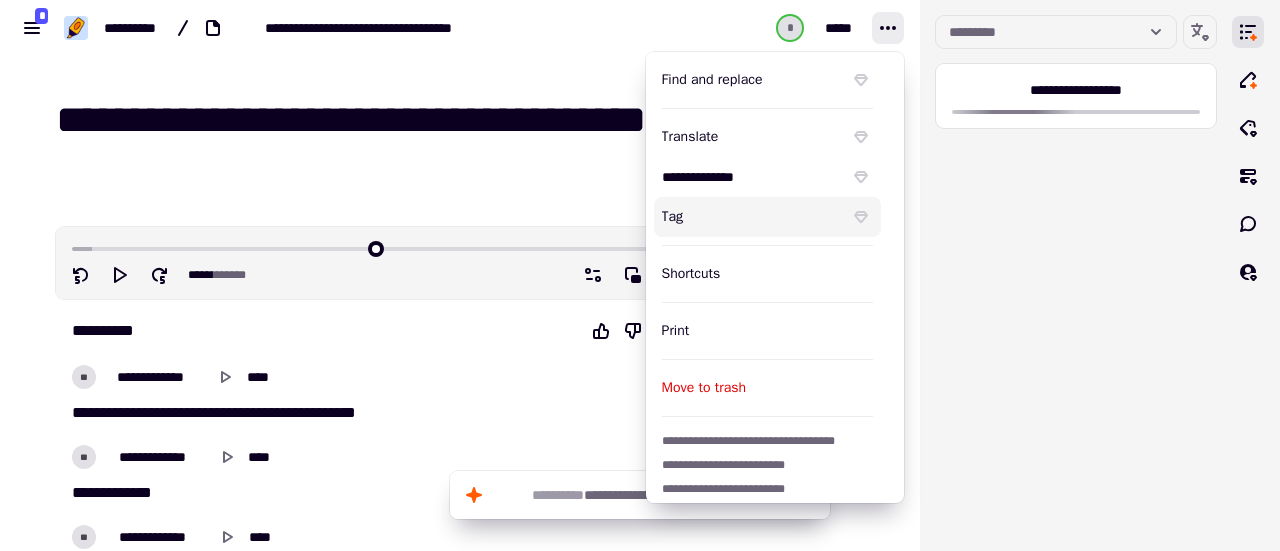 scroll, scrollTop: 140, scrollLeft: 0, axis: vertical 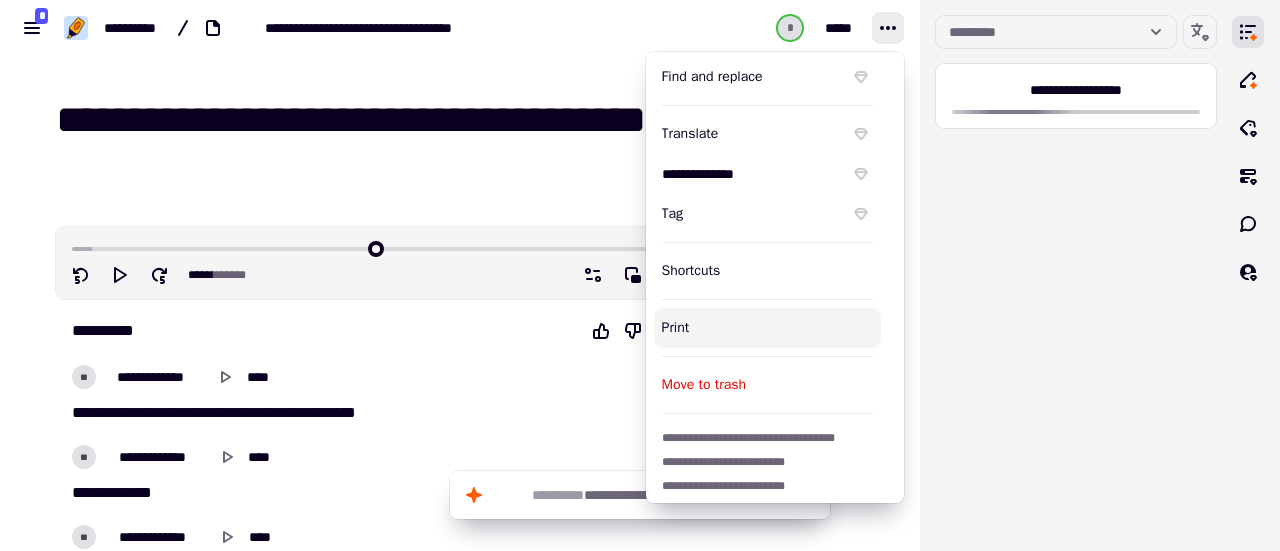 click on "Print" at bounding box center [767, 328] 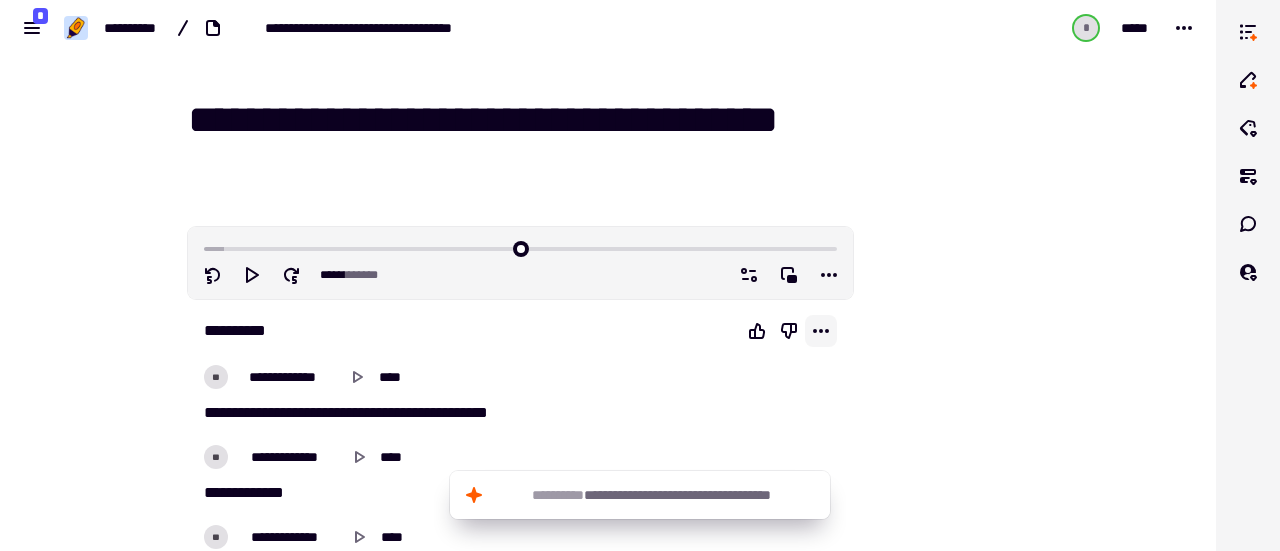 click 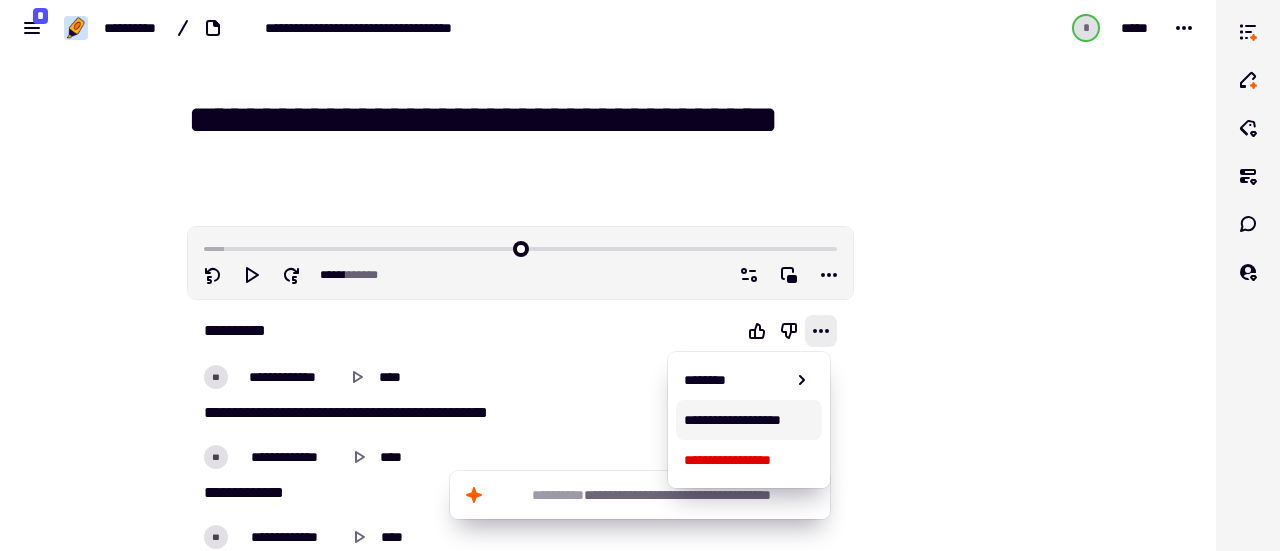 click on "**********" at bounding box center (748, 420) 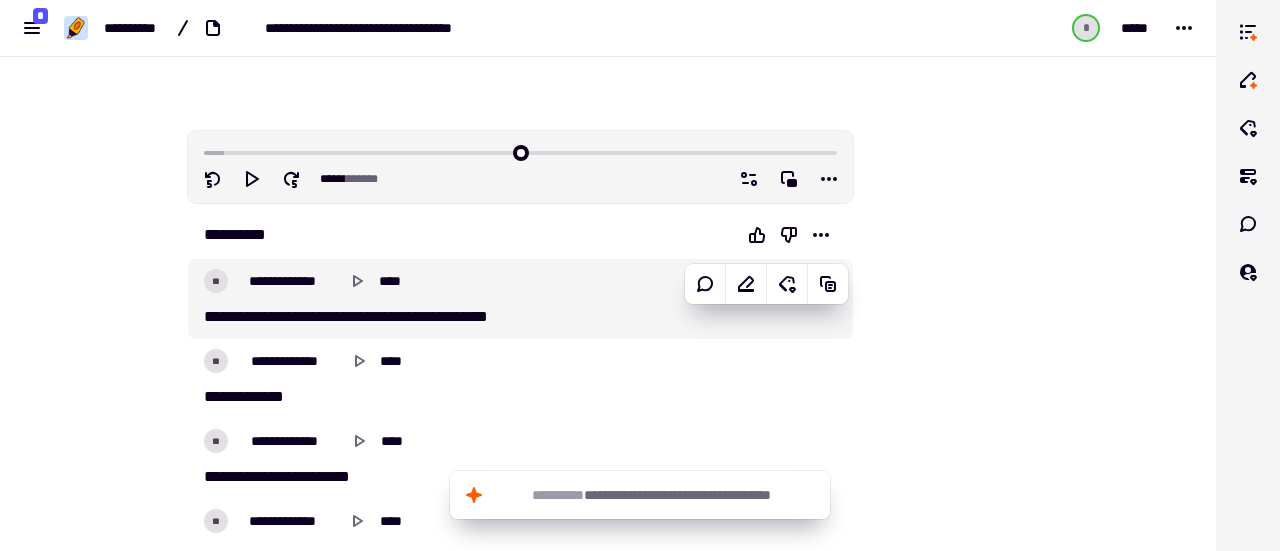 scroll, scrollTop: 98, scrollLeft: 0, axis: vertical 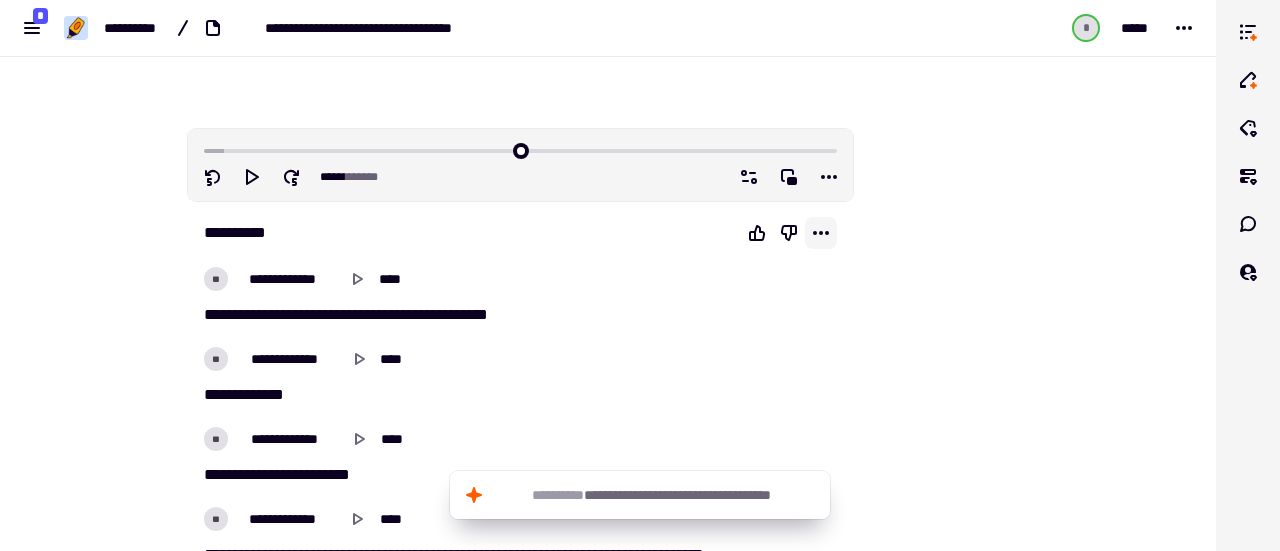 click 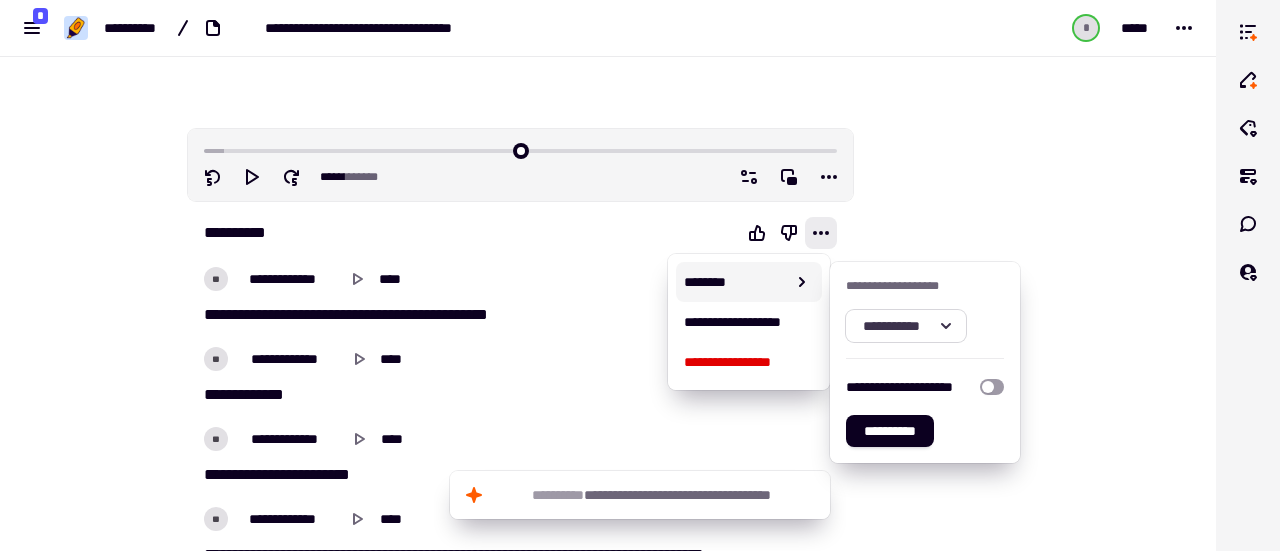 click on "**********" 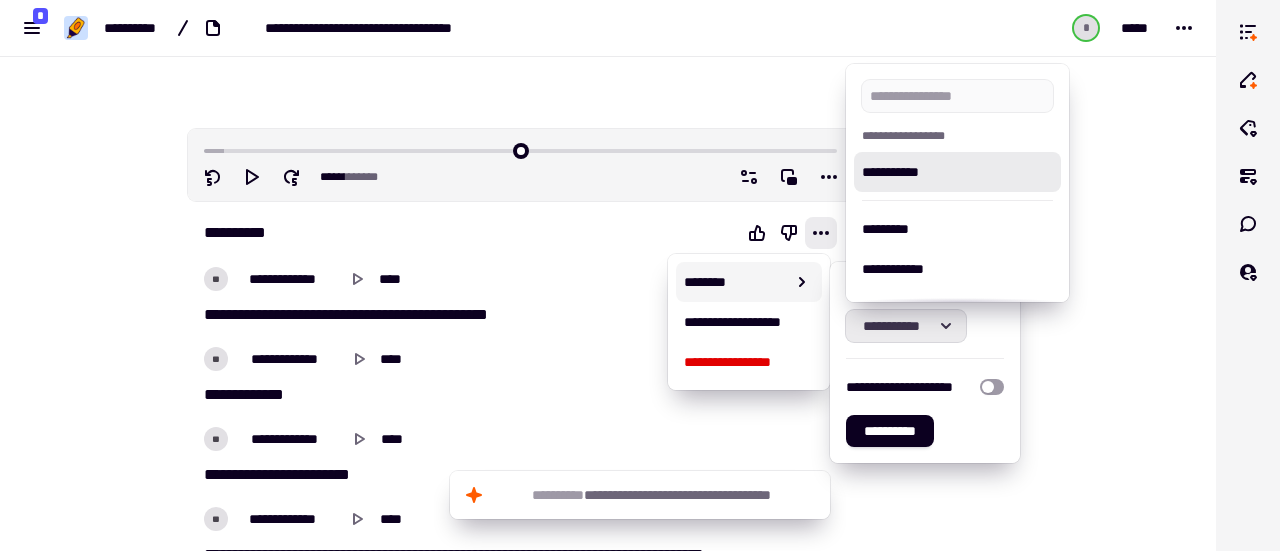 click on "**********" 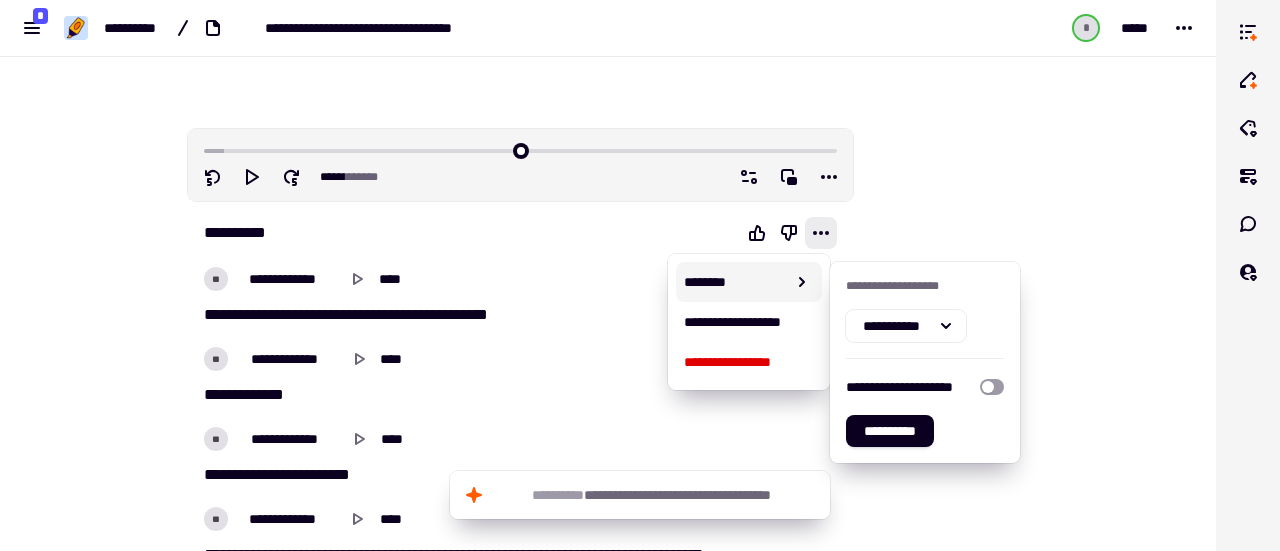 click on "**********" at bounding box center (608, 11354) 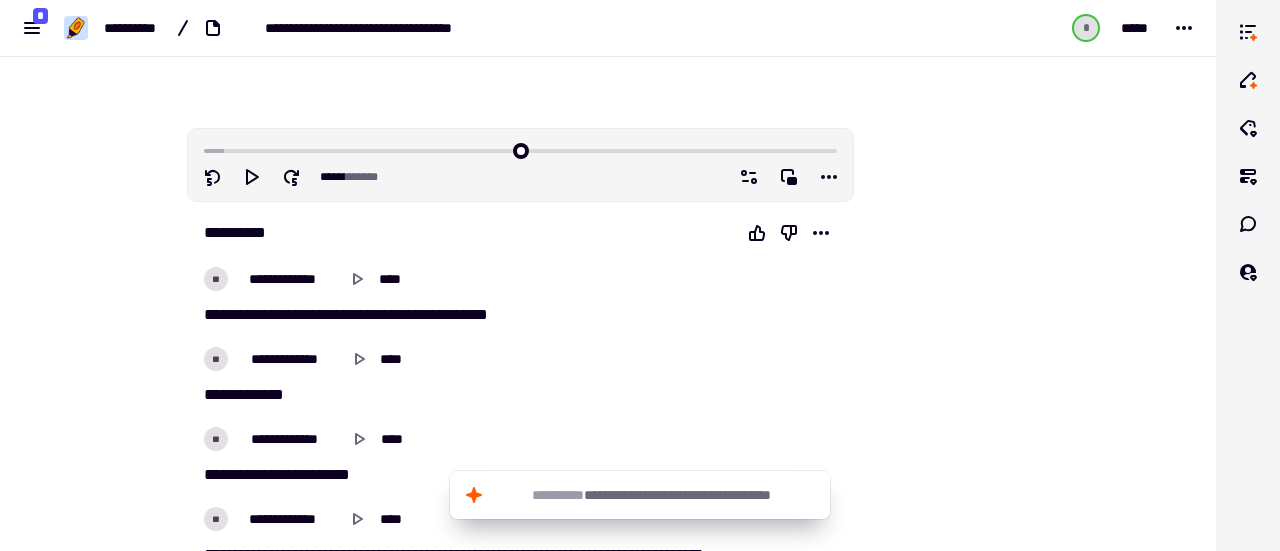 scroll, scrollTop: 133, scrollLeft: 0, axis: vertical 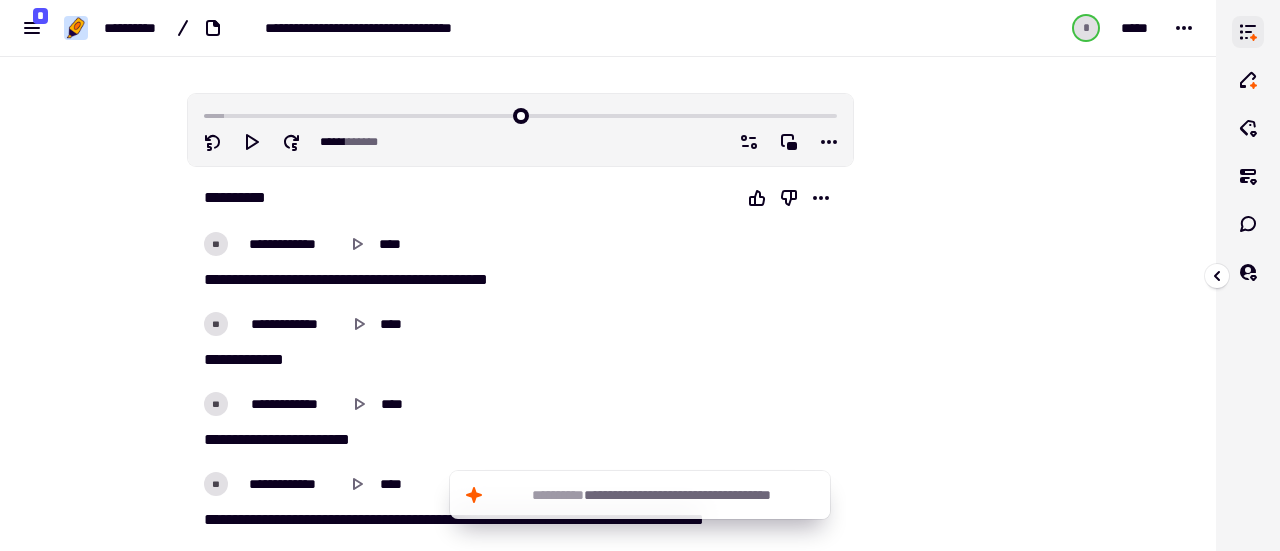 click 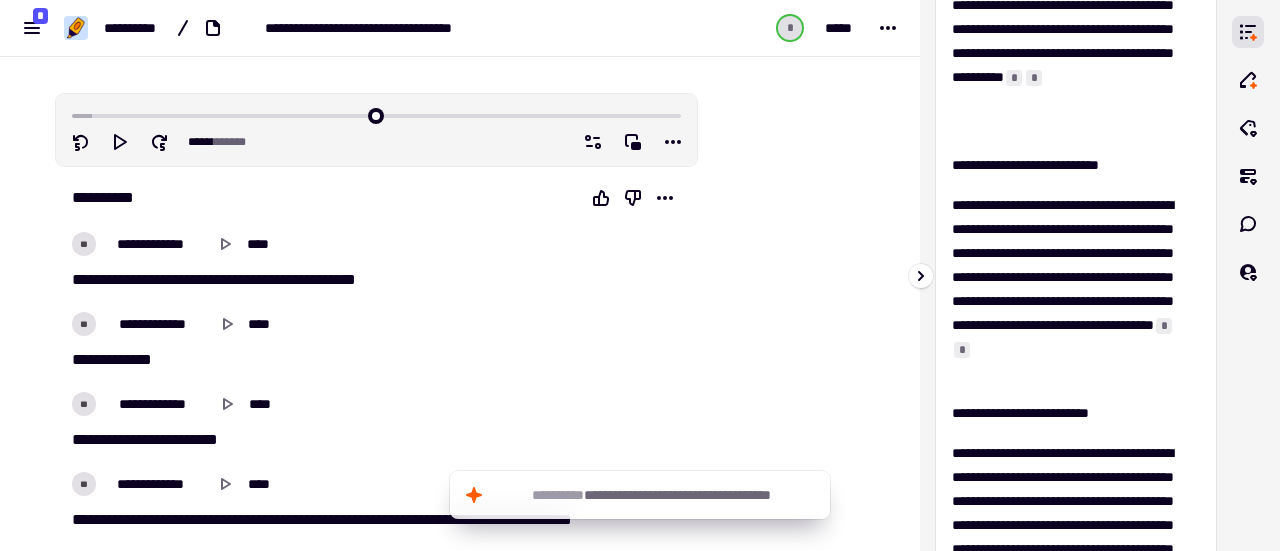 scroll, scrollTop: 0, scrollLeft: 0, axis: both 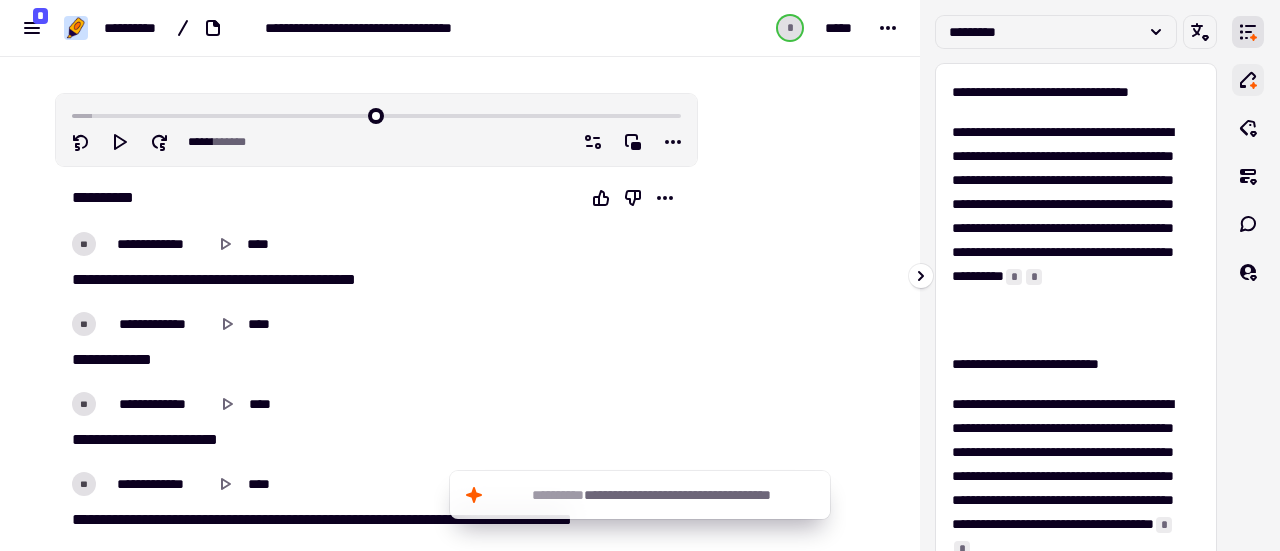 click 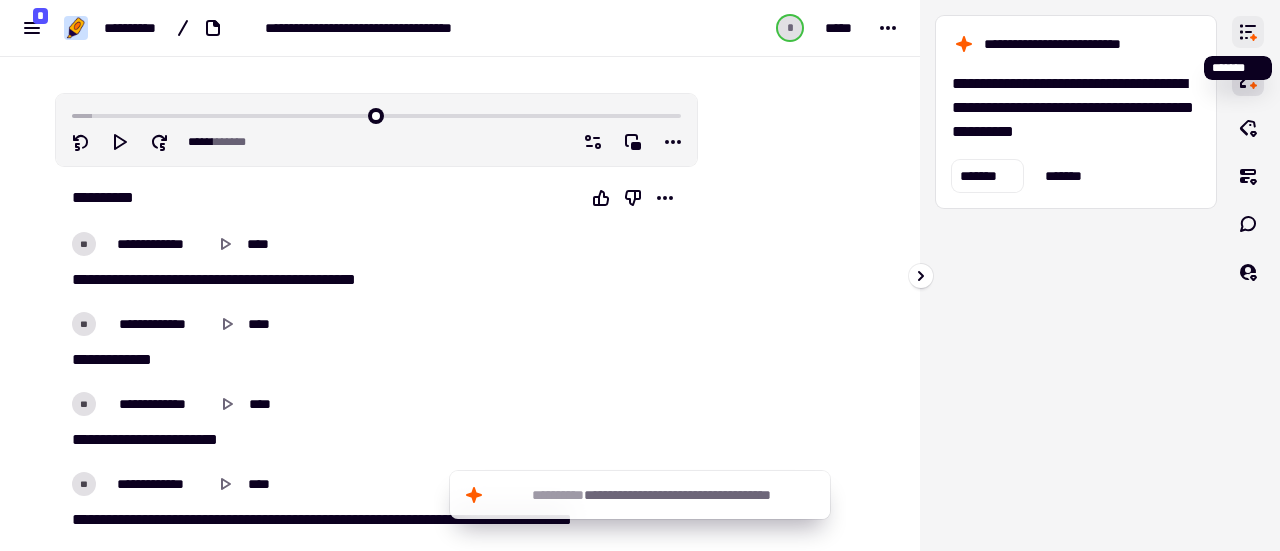 click 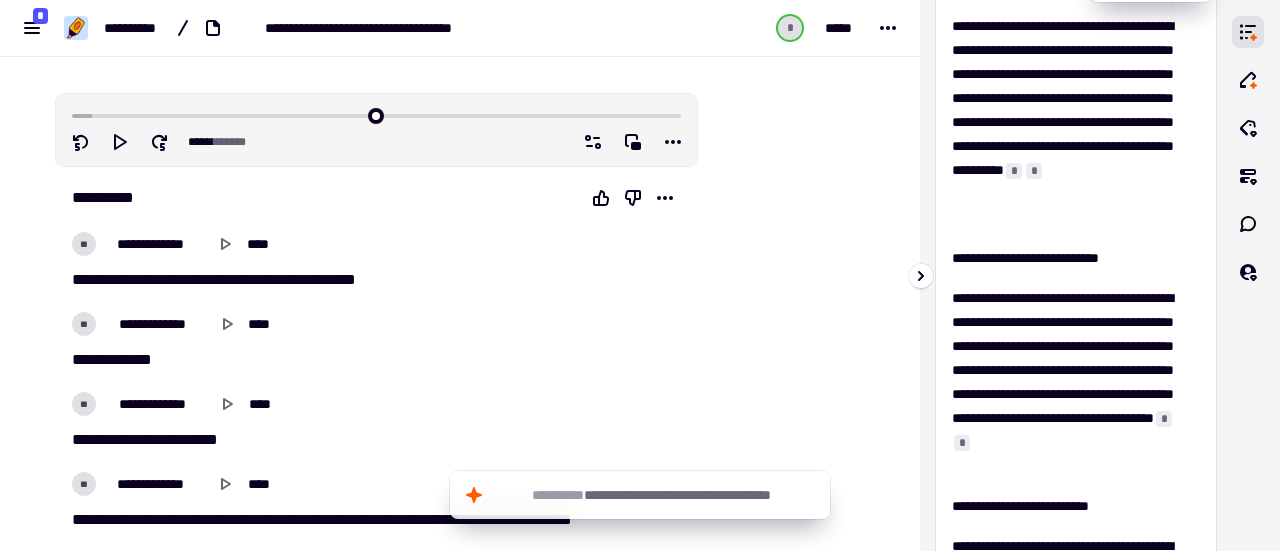 scroll, scrollTop: 0, scrollLeft: 0, axis: both 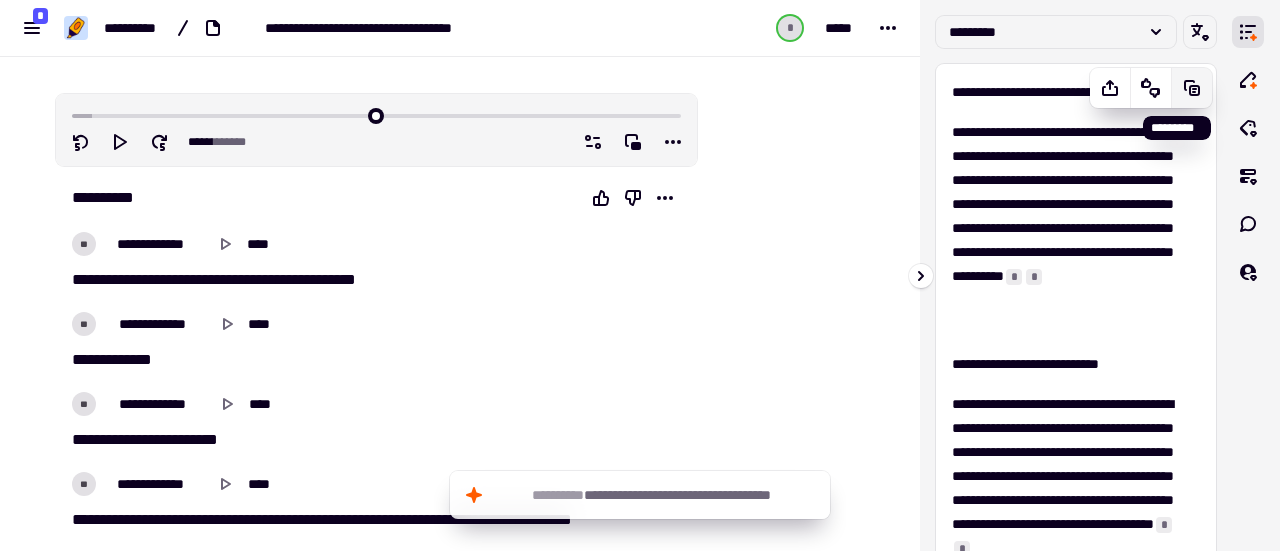 click 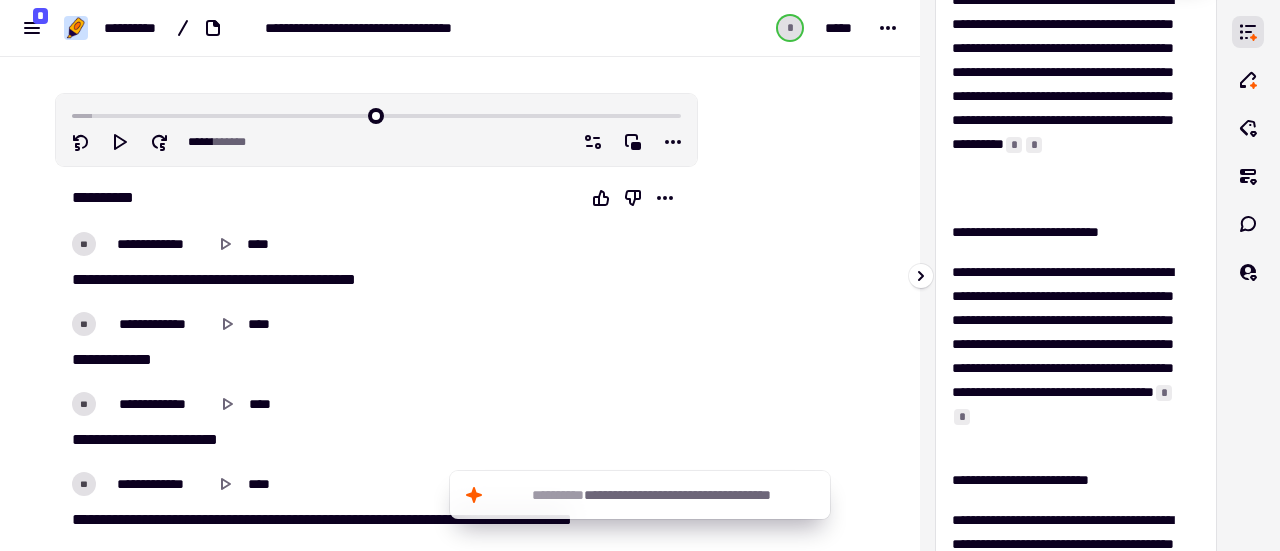 scroll, scrollTop: 0, scrollLeft: 0, axis: both 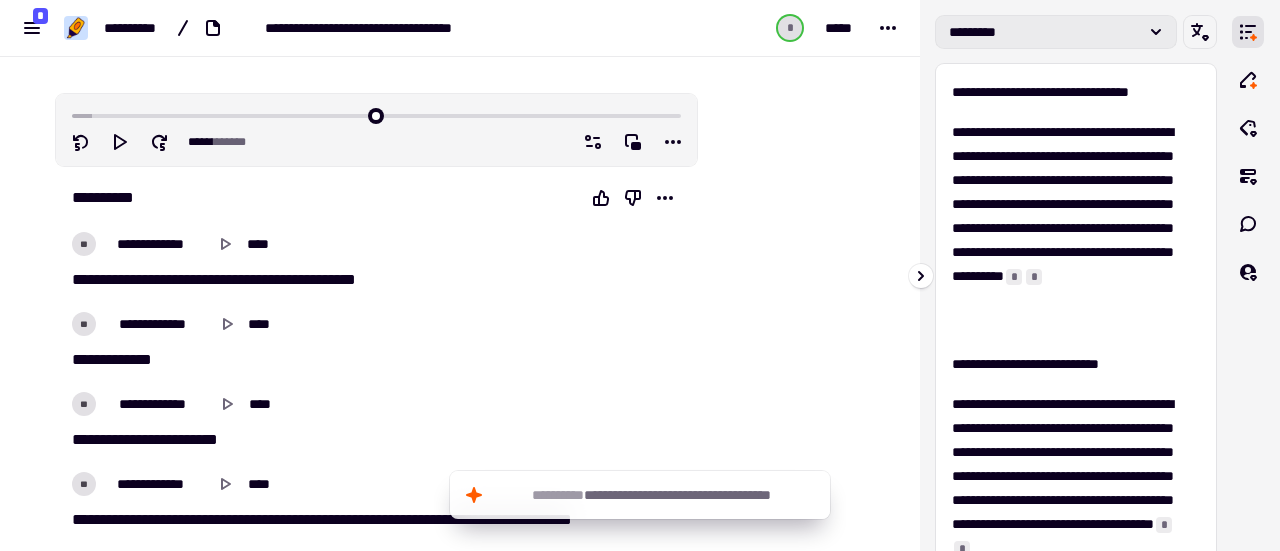 click on "*********" 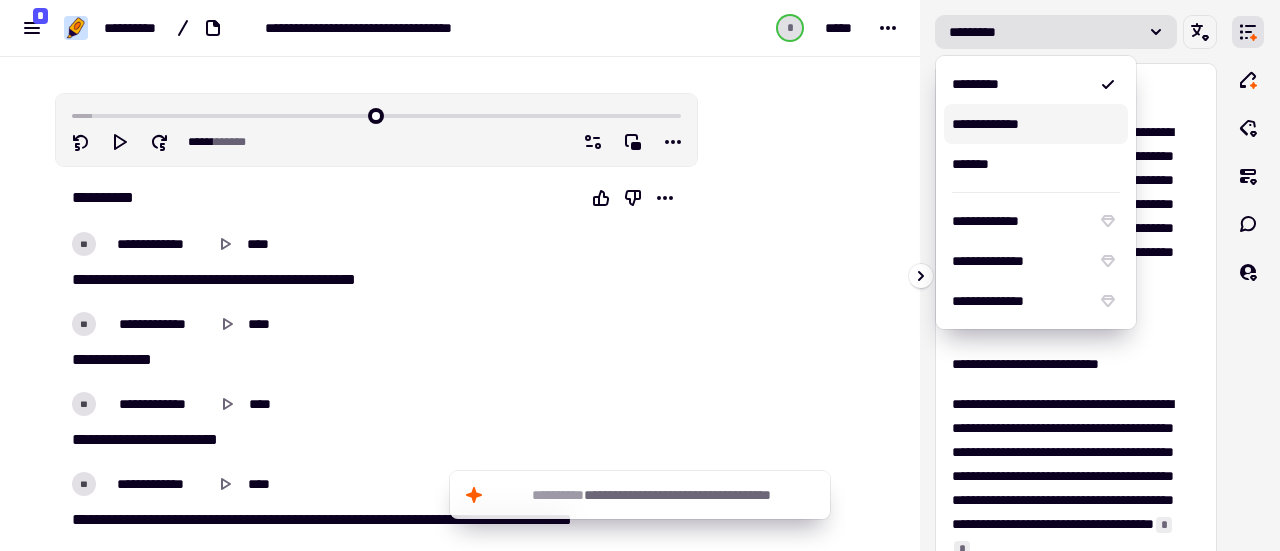 click on "**********" at bounding box center (1036, 124) 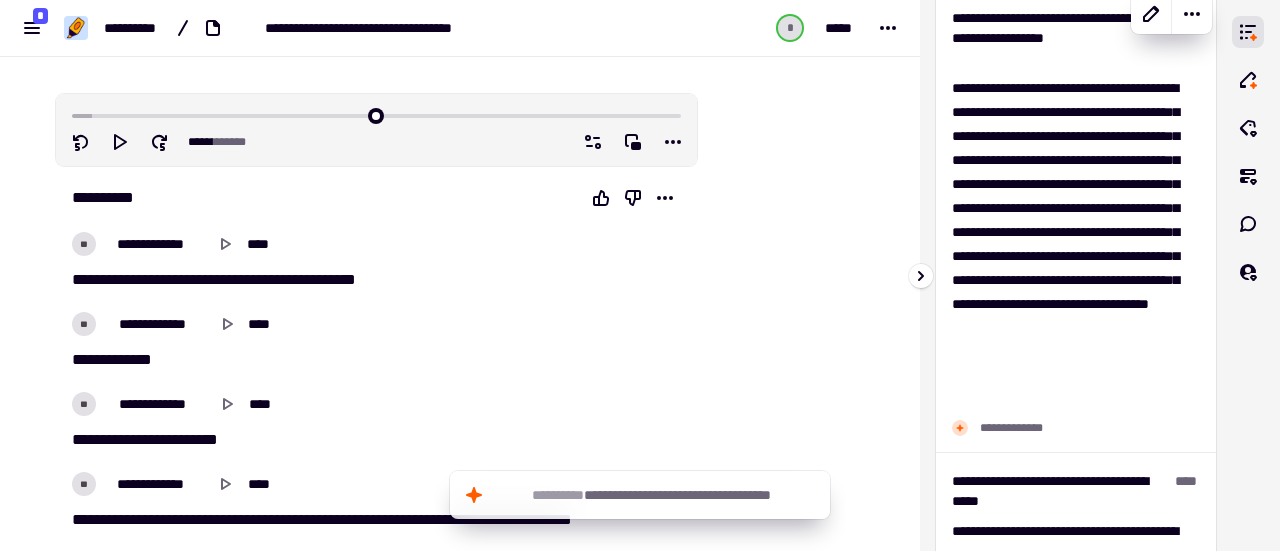 scroll, scrollTop: 542, scrollLeft: 0, axis: vertical 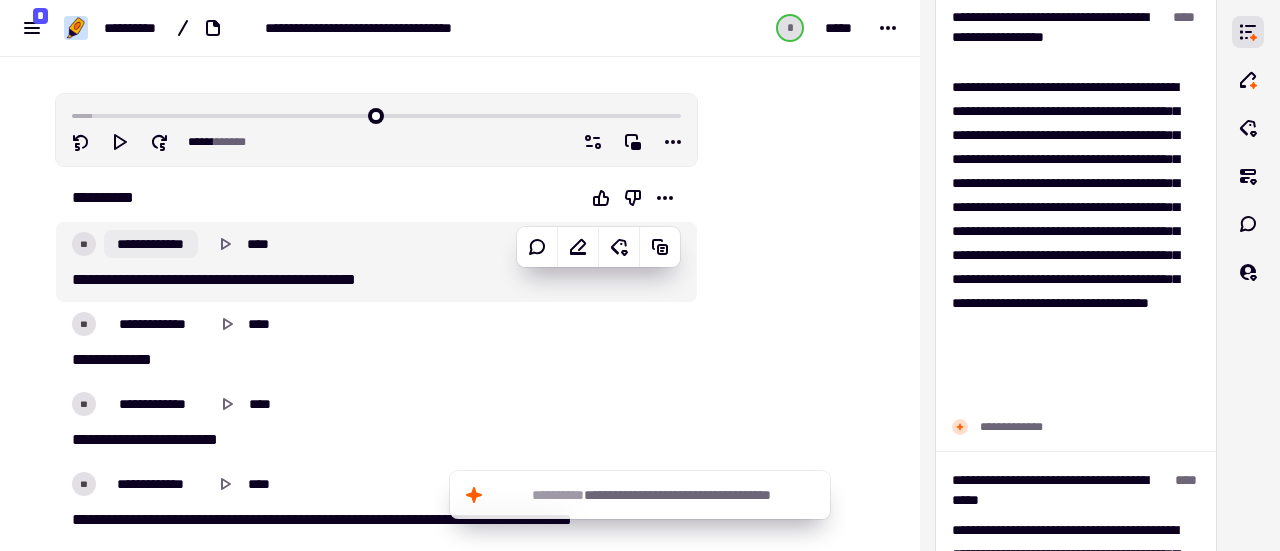 click on "**********" 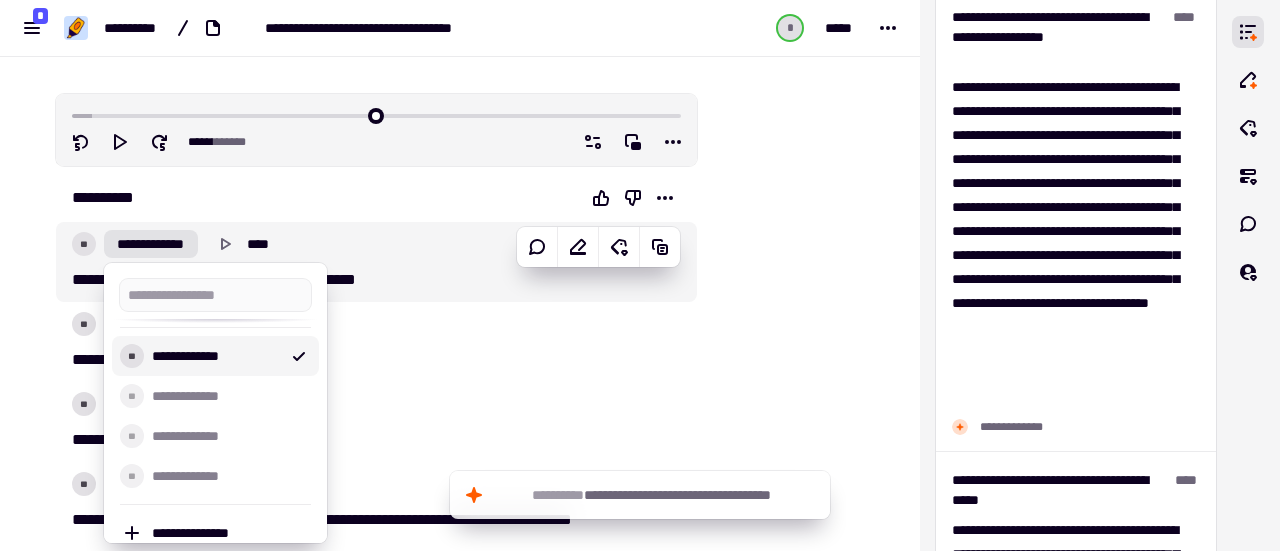 scroll, scrollTop: 17, scrollLeft: 0, axis: vertical 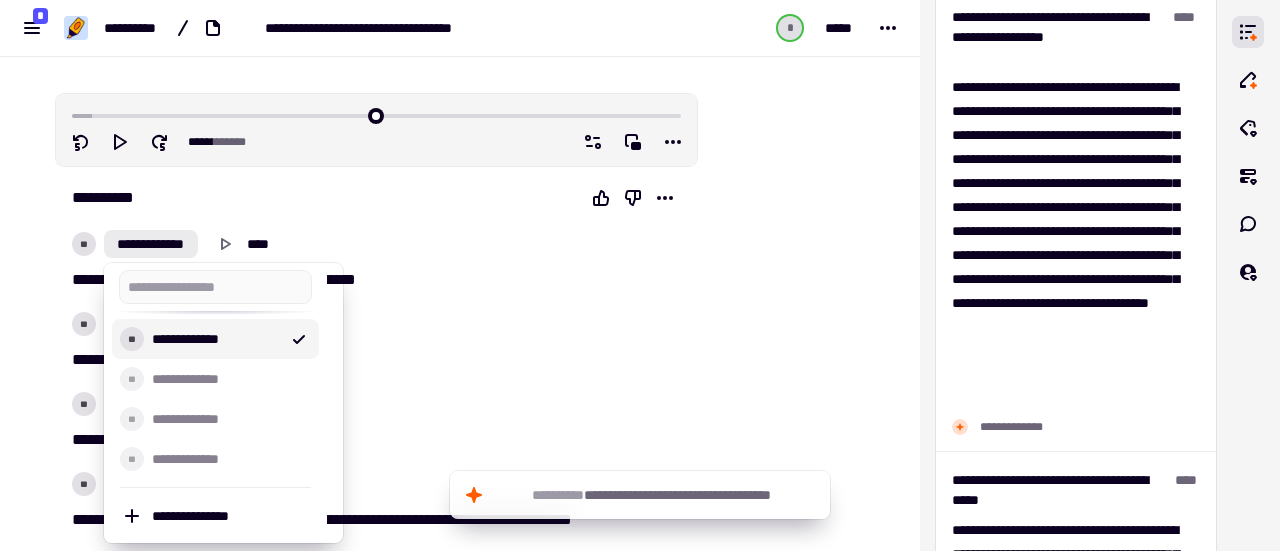 click on "**********" at bounding box center (460, 11515) 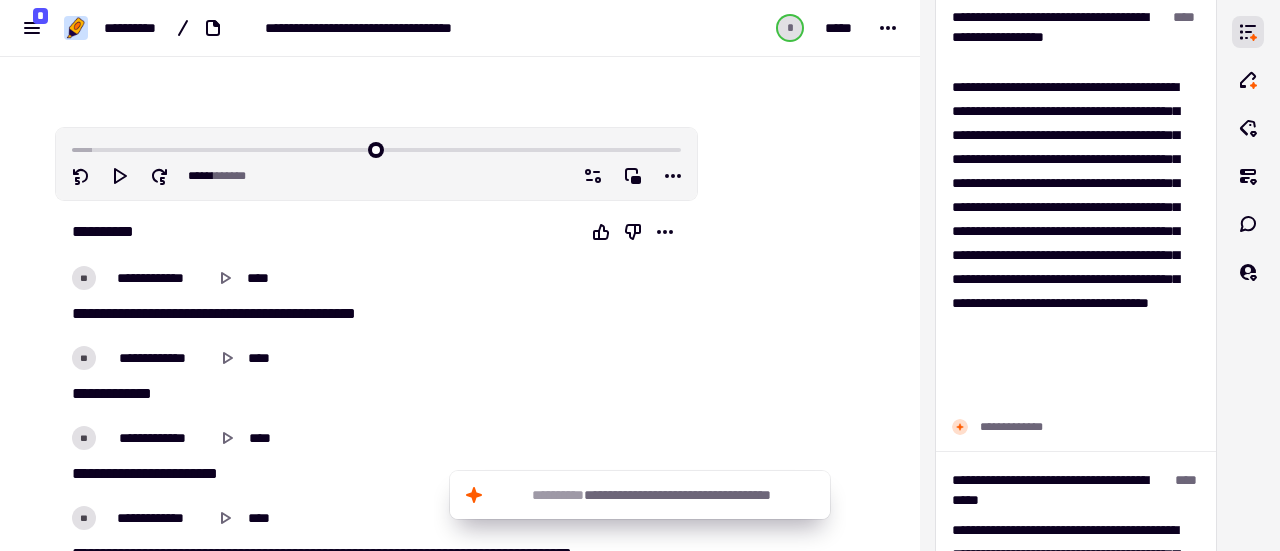scroll, scrollTop: 100, scrollLeft: 0, axis: vertical 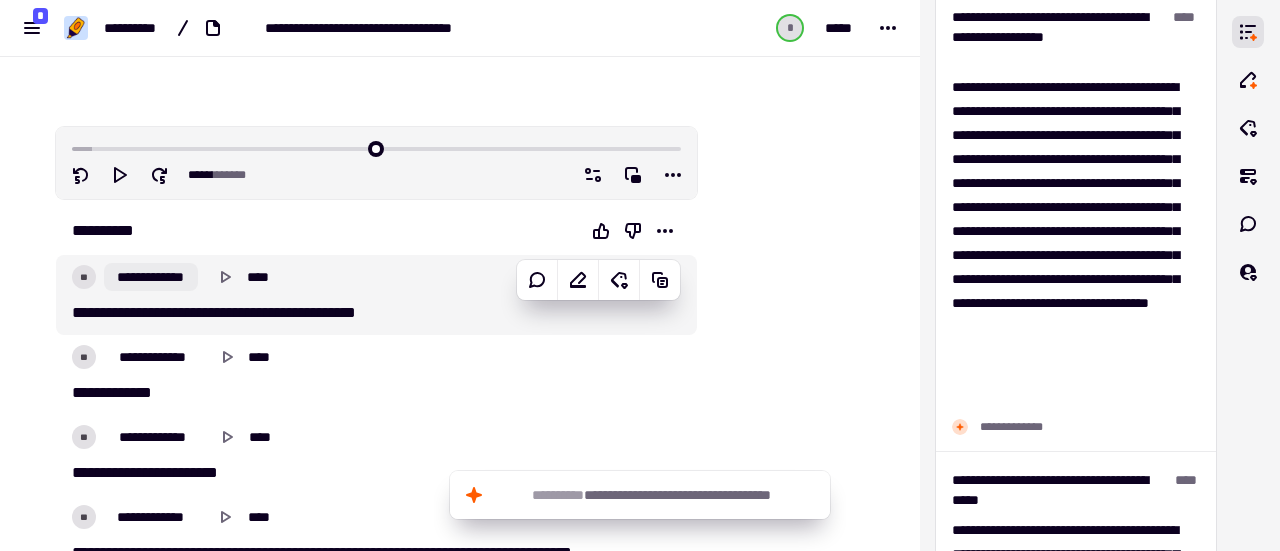 click on "**********" 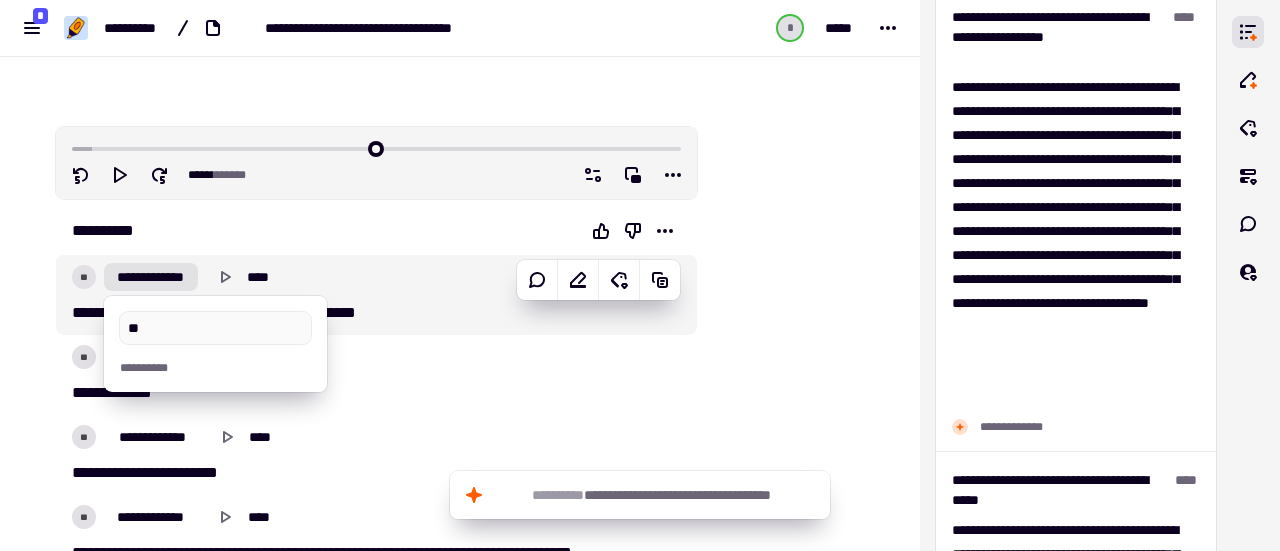 type on "*" 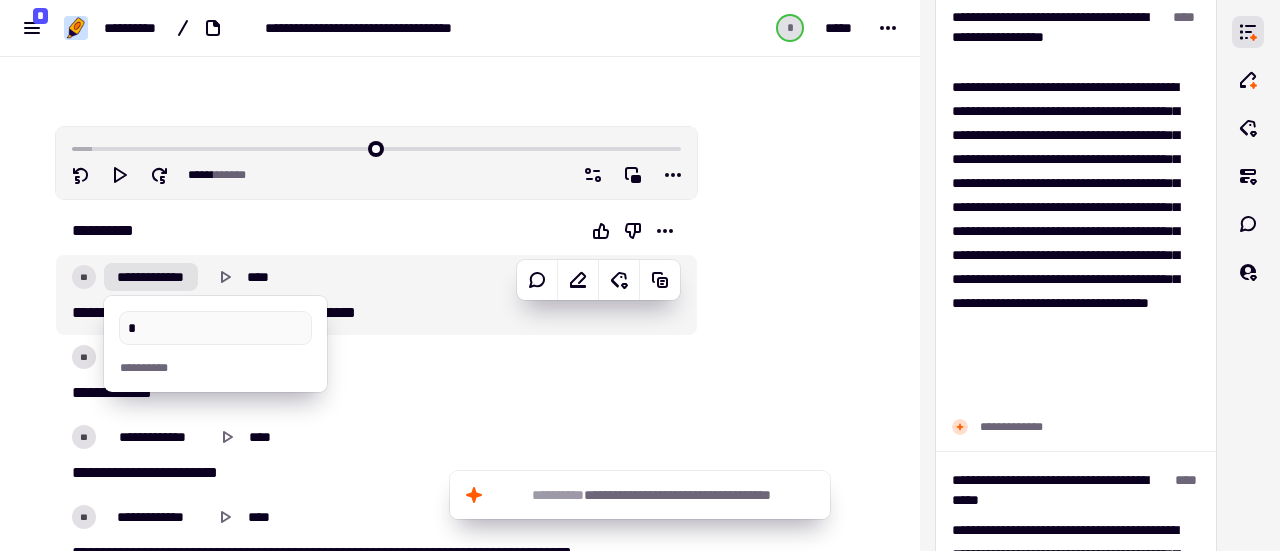 type 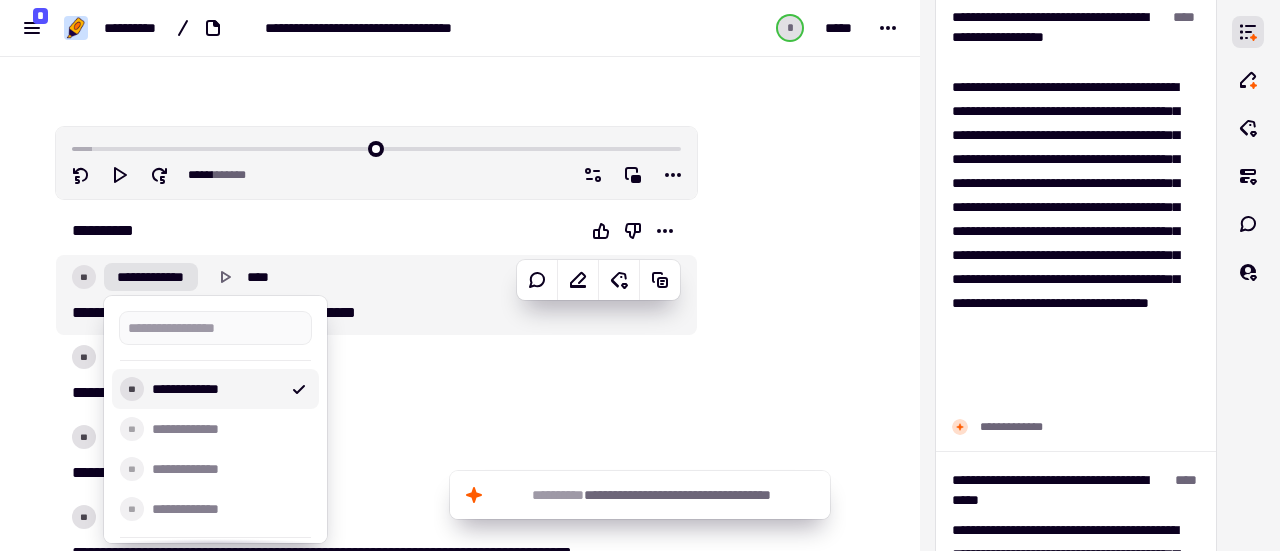 click on "**********" at bounding box center (215, 389) 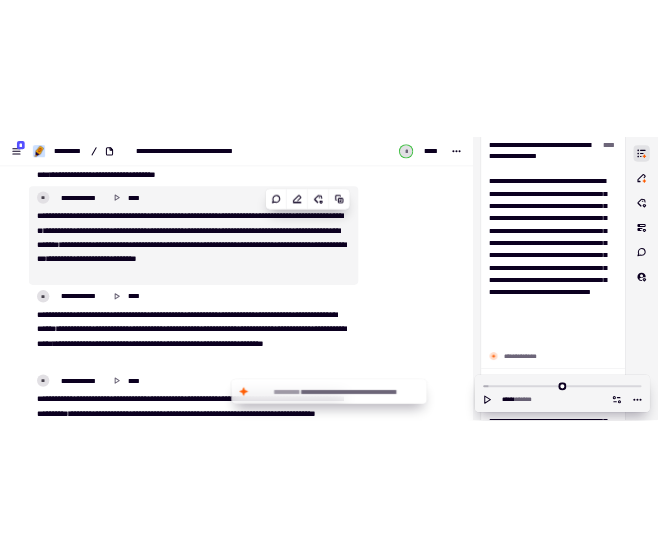 scroll, scrollTop: 956, scrollLeft: 0, axis: vertical 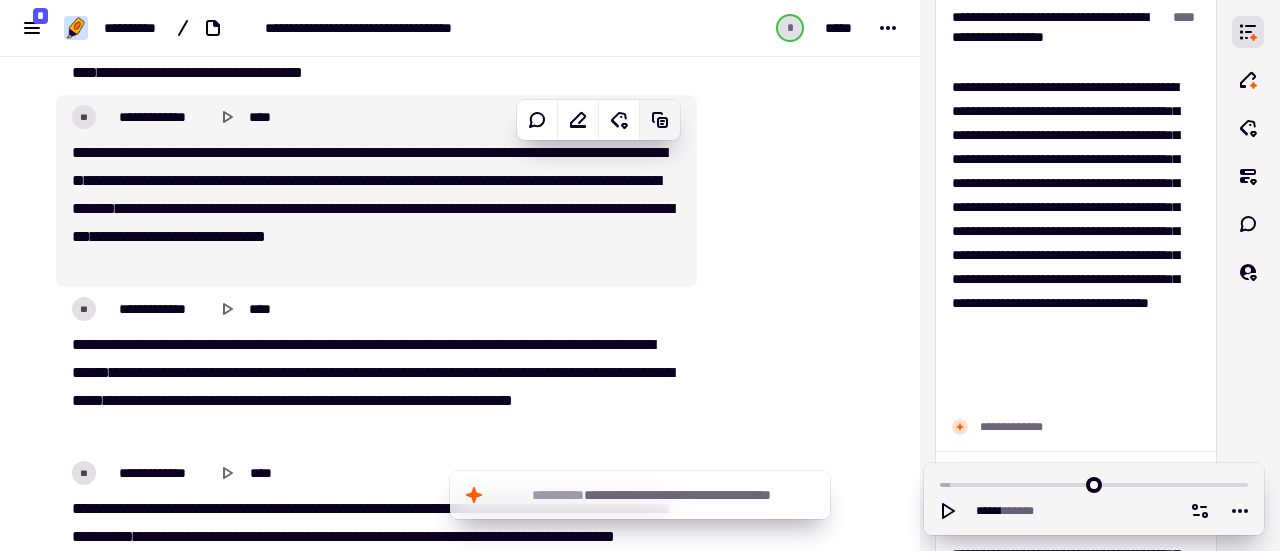 click 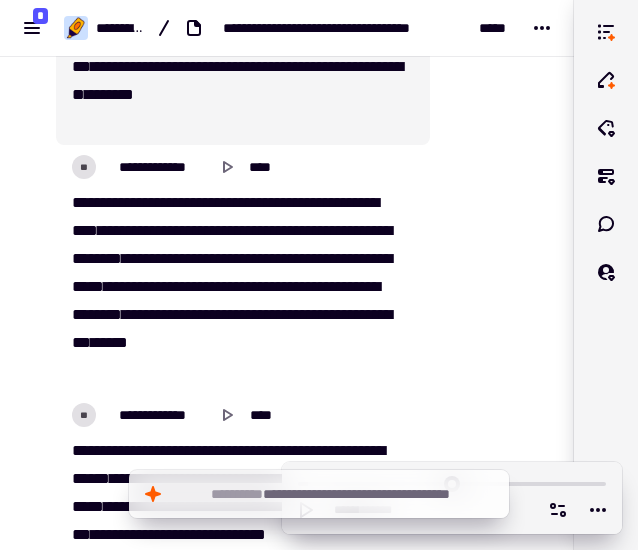 scroll, scrollTop: 1362, scrollLeft: 0, axis: vertical 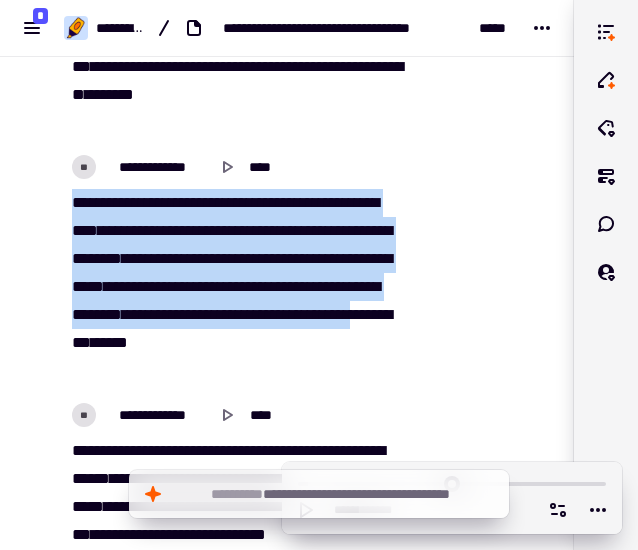 drag, startPoint x: 73, startPoint y: 198, endPoint x: 317, endPoint y: 351, distance: 288.00174 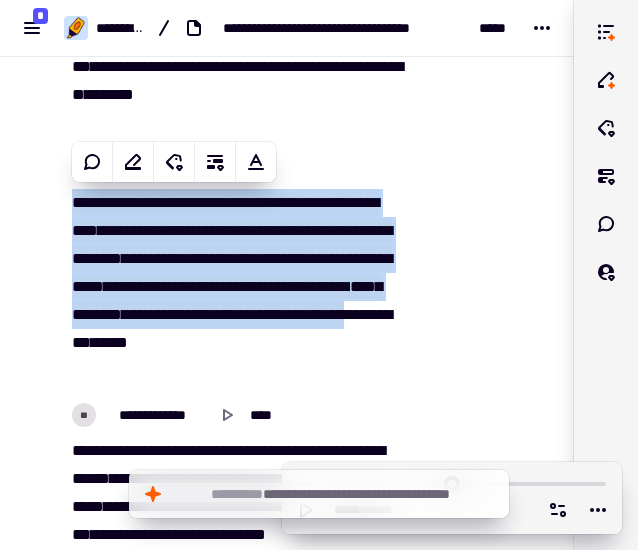 copy on "**********" 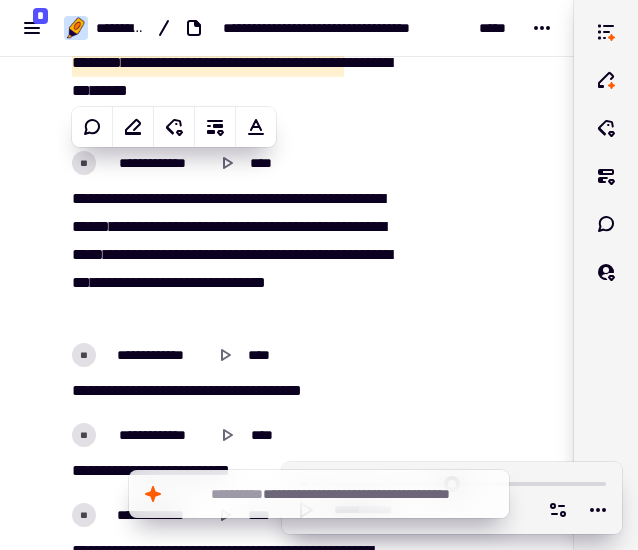 scroll, scrollTop: 1614, scrollLeft: 0, axis: vertical 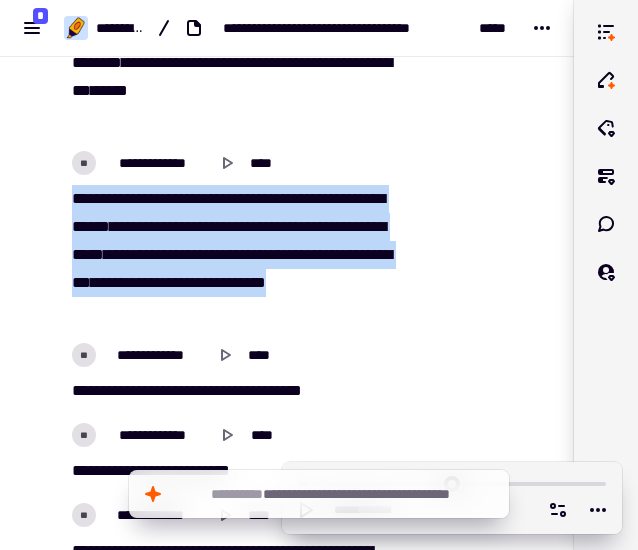 drag, startPoint x: 72, startPoint y: 197, endPoint x: 324, endPoint y: 311, distance: 276.58633 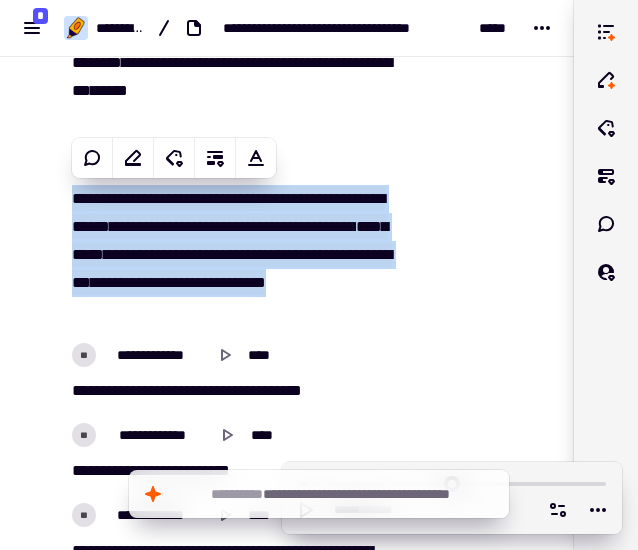 copy on "**********" 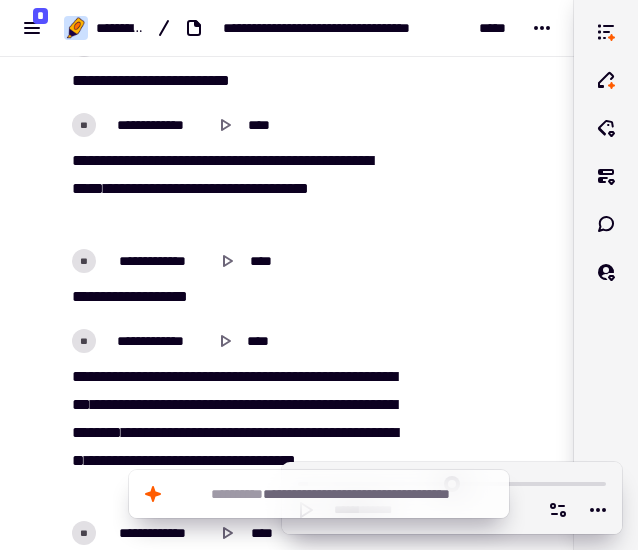 scroll, scrollTop: 2010, scrollLeft: 0, axis: vertical 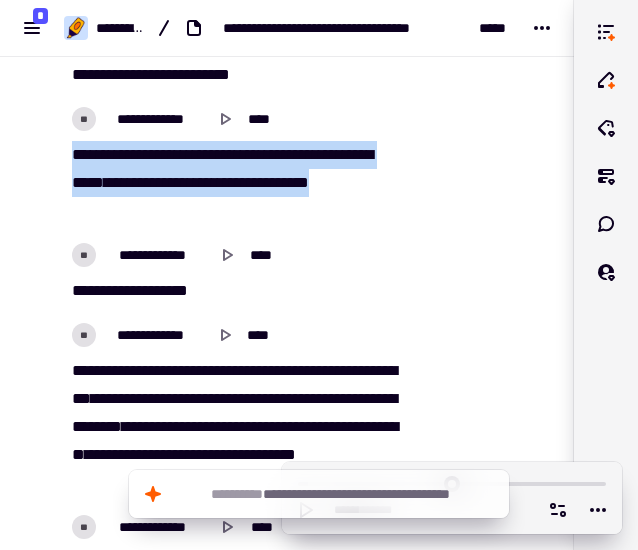 drag, startPoint x: 68, startPoint y: 155, endPoint x: 205, endPoint y: 222, distance: 152.50574 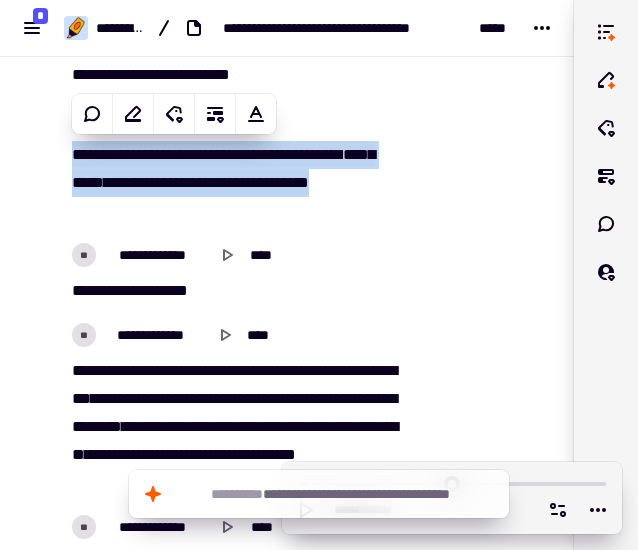 copy on "**********" 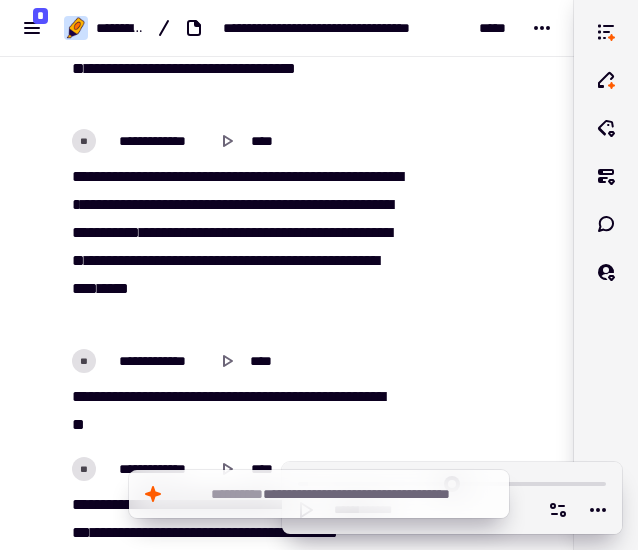 scroll, scrollTop: 2398, scrollLeft: 0, axis: vertical 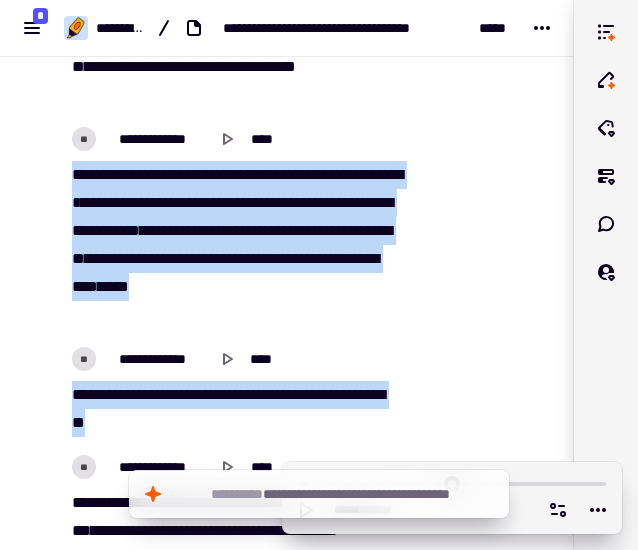 drag, startPoint x: 65, startPoint y: 176, endPoint x: 183, endPoint y: 435, distance: 284.61377 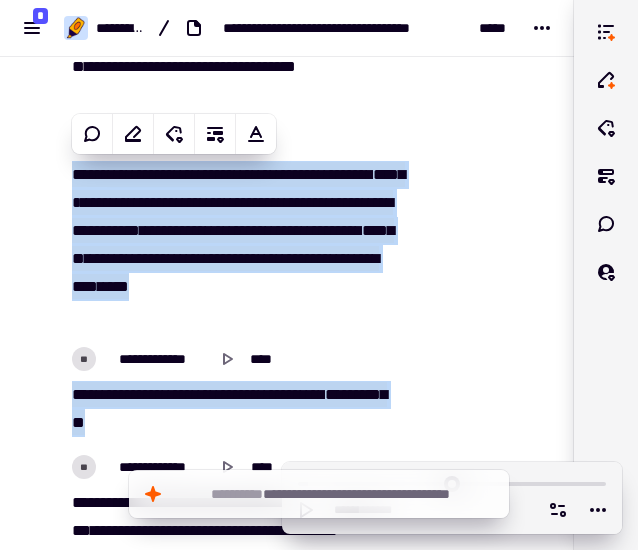 copy on "**********" 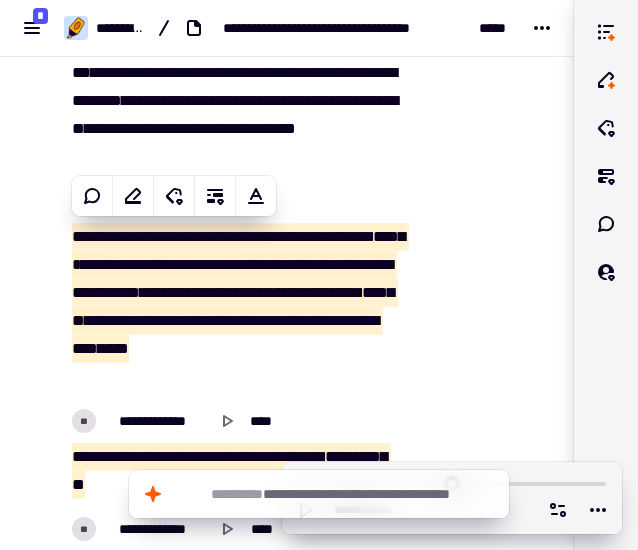 scroll, scrollTop: 2336, scrollLeft: 0, axis: vertical 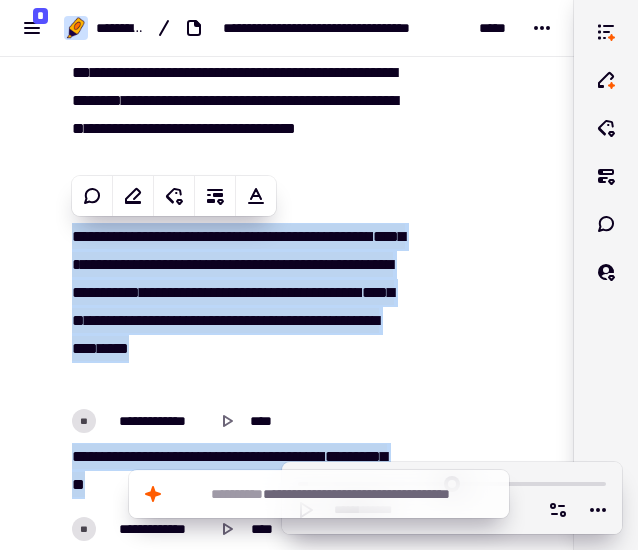 click on "********" at bounding box center [332, 292] 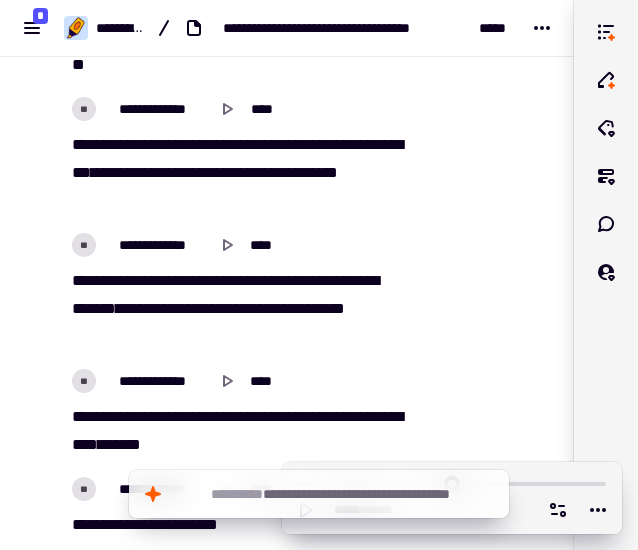 scroll, scrollTop: 2756, scrollLeft: 0, axis: vertical 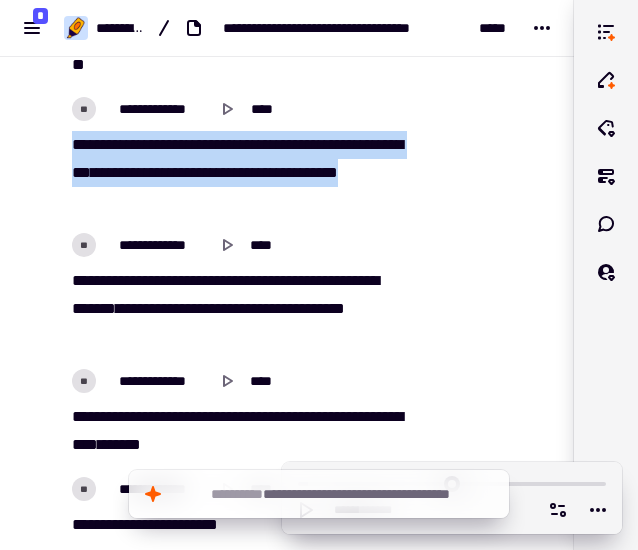 drag, startPoint x: 75, startPoint y: 148, endPoint x: 143, endPoint y: 205, distance: 88.72993 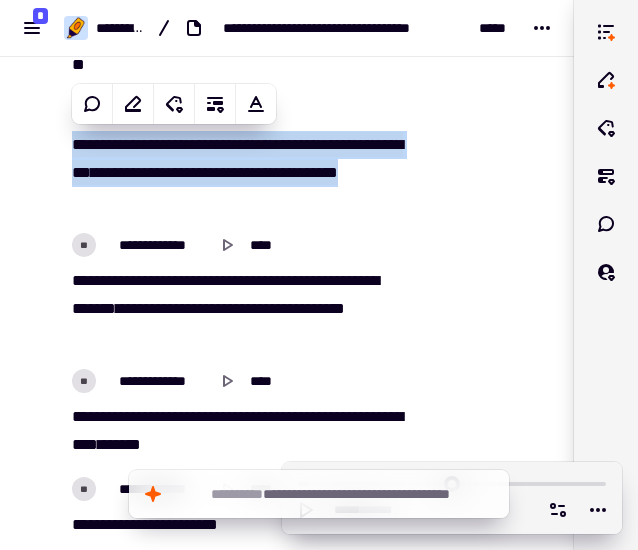 copy on "**   *****   **   *******   *******   **   **   *******   *****   **   ***   ***   *   *****   ***   *******   **   ***   **   ***   *****" 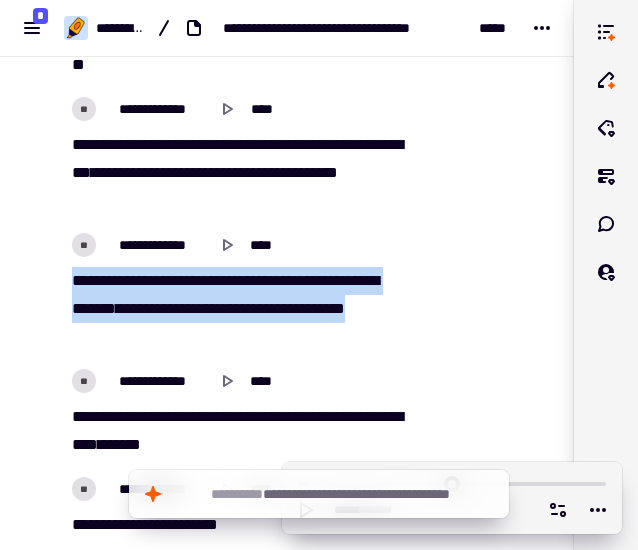 drag, startPoint x: 68, startPoint y: 277, endPoint x: 163, endPoint y: 339, distance: 113.44161 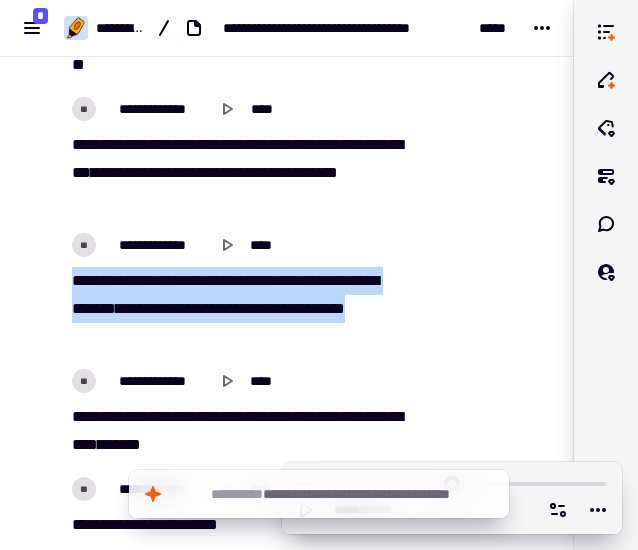 click on "**********" at bounding box center (237, 309) 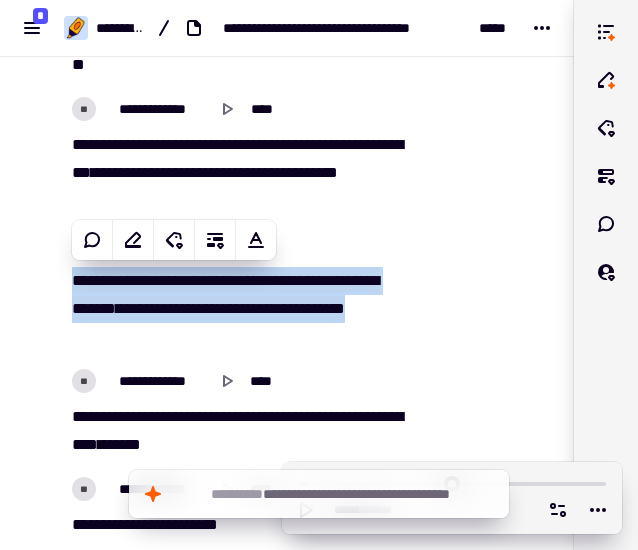 copy on "**********" 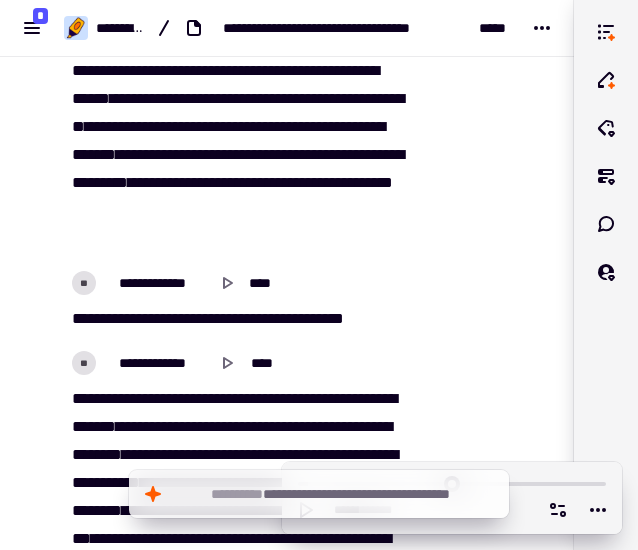 scroll, scrollTop: 3832, scrollLeft: 0, axis: vertical 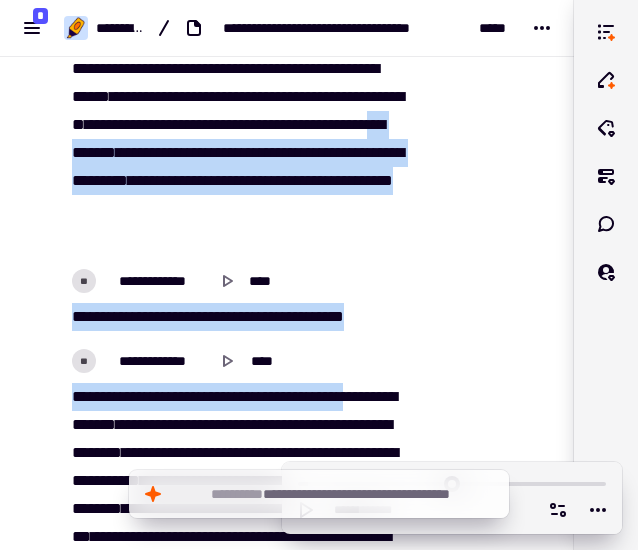 drag, startPoint x: 311, startPoint y: 146, endPoint x: 415, endPoint y: 399, distance: 273.5416 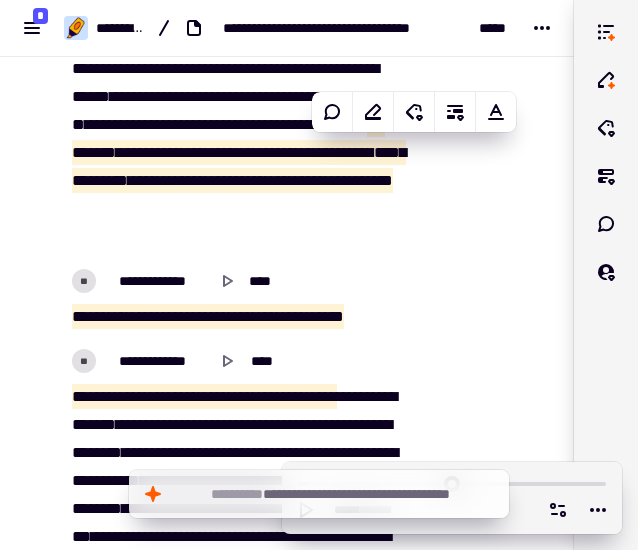 click at bounding box center (488, 11201) 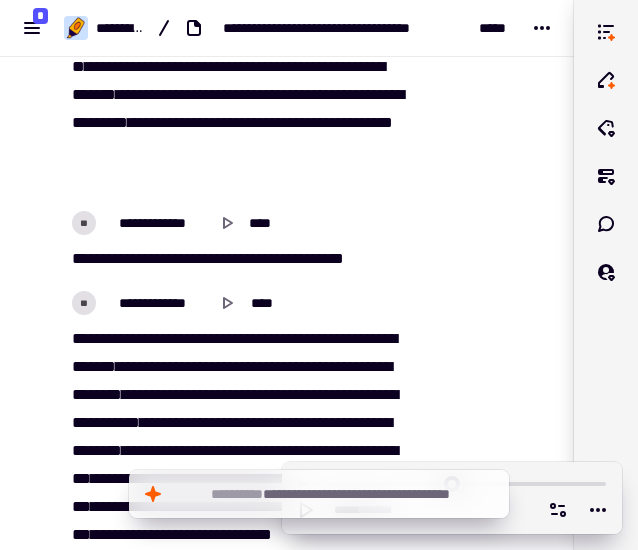 scroll, scrollTop: 3890, scrollLeft: 0, axis: vertical 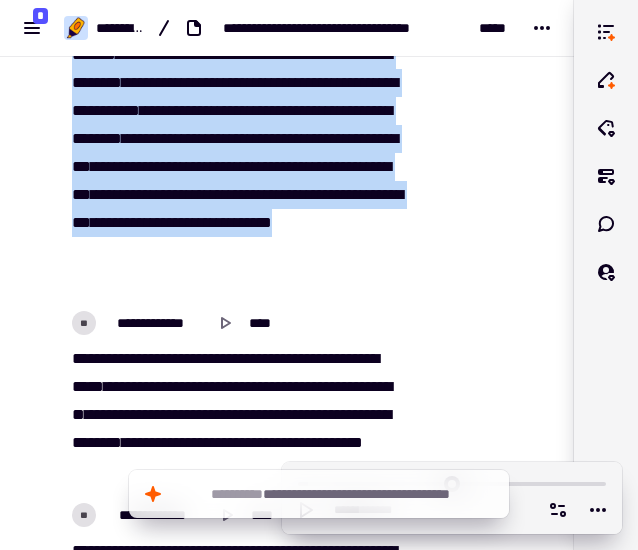 drag, startPoint x: 310, startPoint y: 93, endPoint x: 376, endPoint y: 279, distance: 197.36261 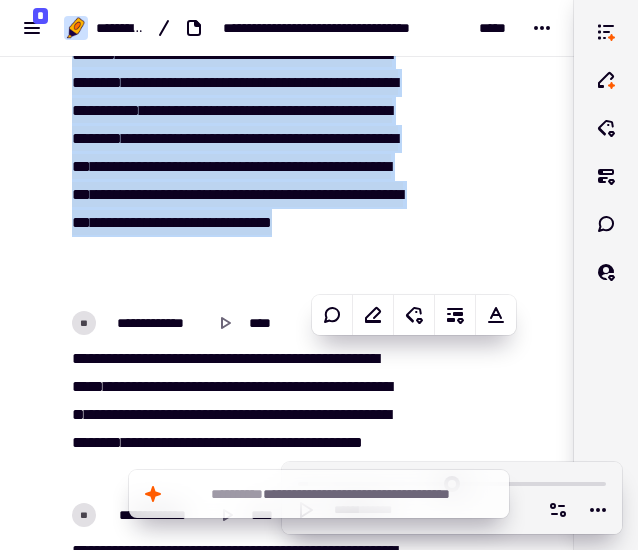 copy on "**********" 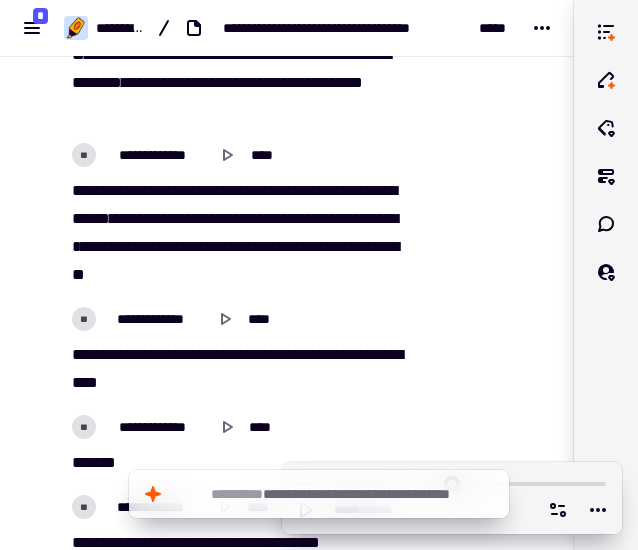 scroll, scrollTop: 4564, scrollLeft: 0, axis: vertical 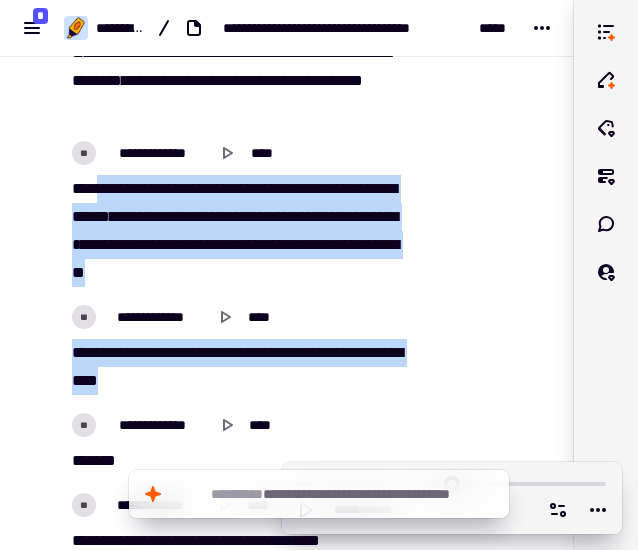 drag, startPoint x: 104, startPoint y: 185, endPoint x: 244, endPoint y: 384, distance: 243.31256 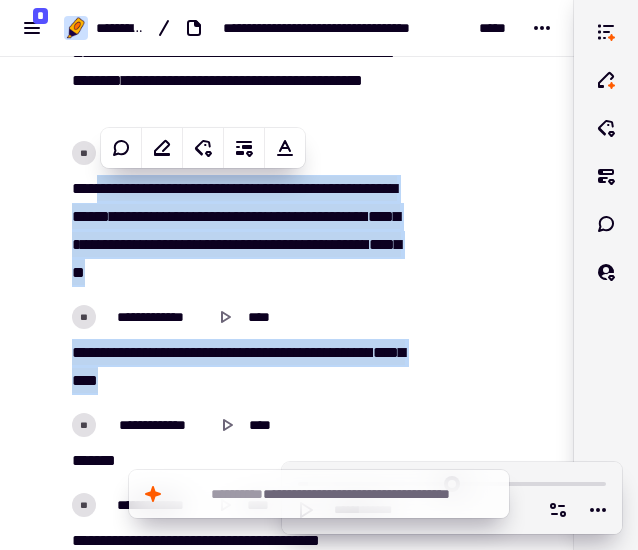 copy on "**********" 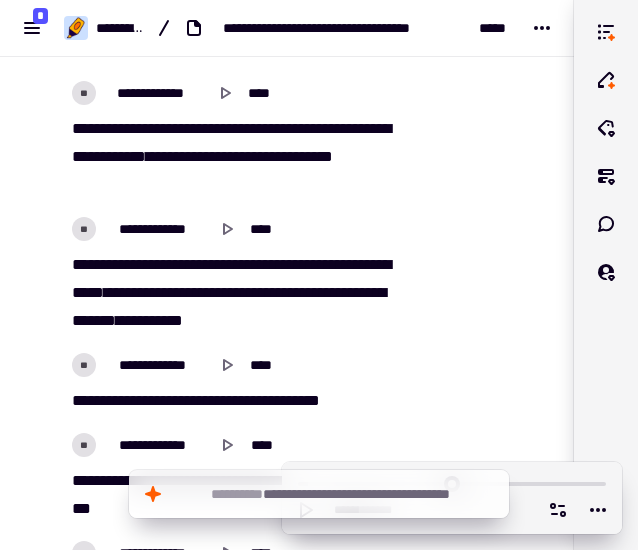 scroll, scrollTop: 5138, scrollLeft: 0, axis: vertical 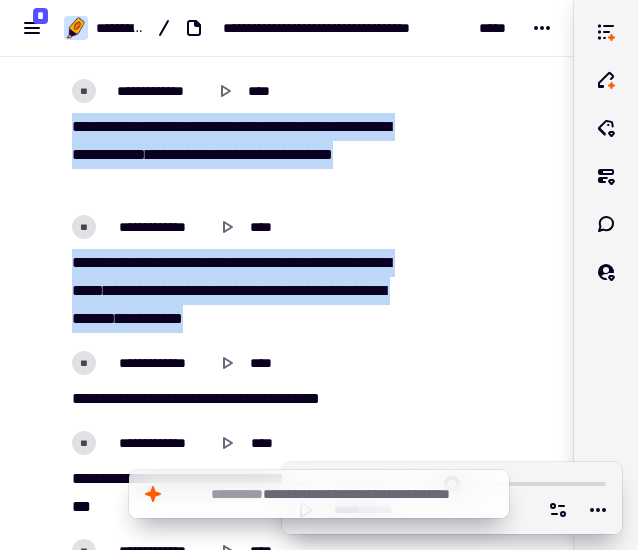 drag, startPoint x: 62, startPoint y: 130, endPoint x: 354, endPoint y: 313, distance: 344.60556 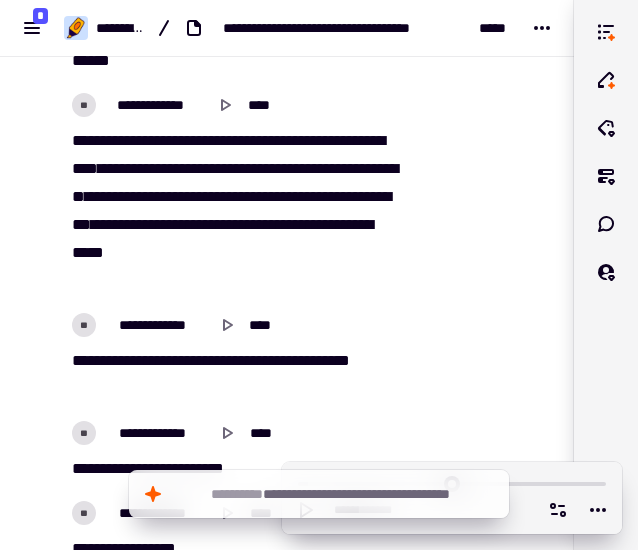 scroll, scrollTop: 6630, scrollLeft: 0, axis: vertical 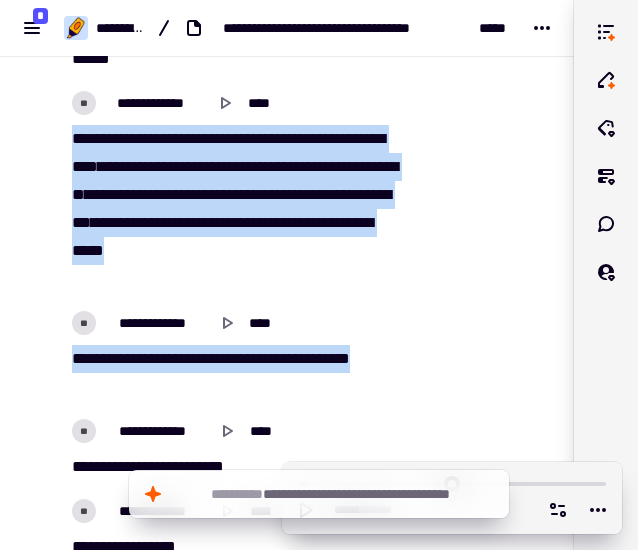 drag, startPoint x: 67, startPoint y: 131, endPoint x: 273, endPoint y: 395, distance: 334.86118 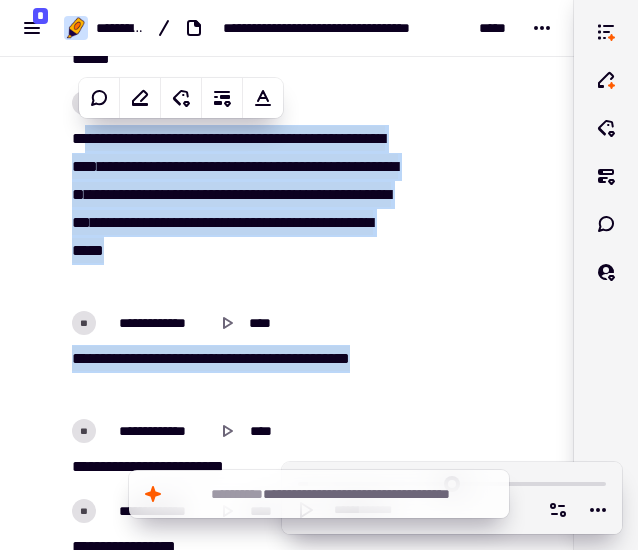 copy on "**********" 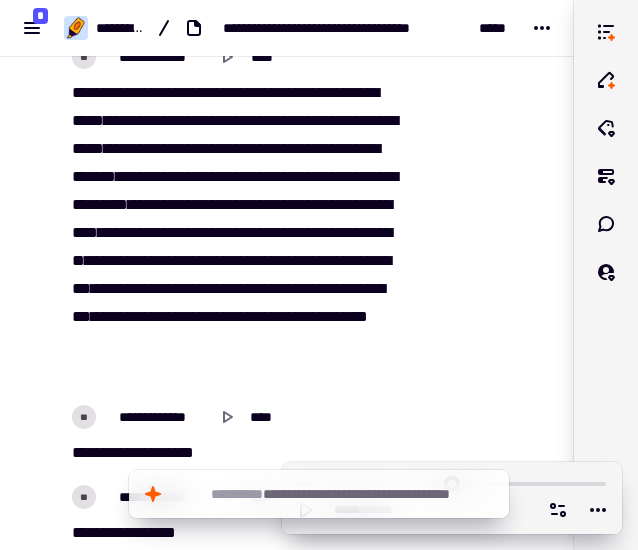 scroll, scrollTop: 8380, scrollLeft: 0, axis: vertical 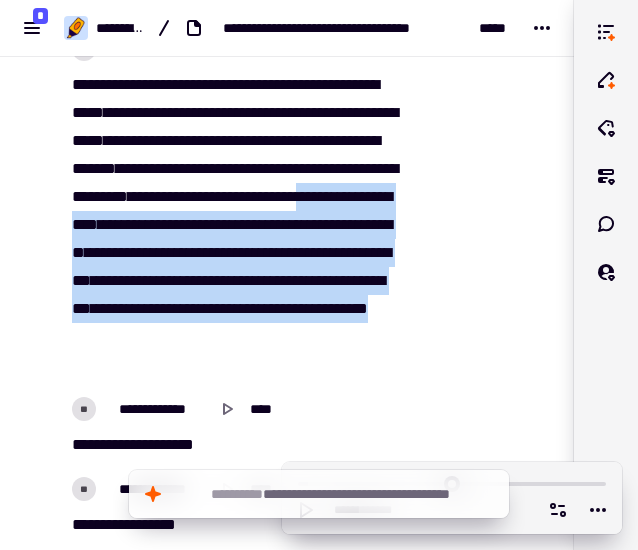drag, startPoint x: 260, startPoint y: 222, endPoint x: 294, endPoint y: 371, distance: 152.82997 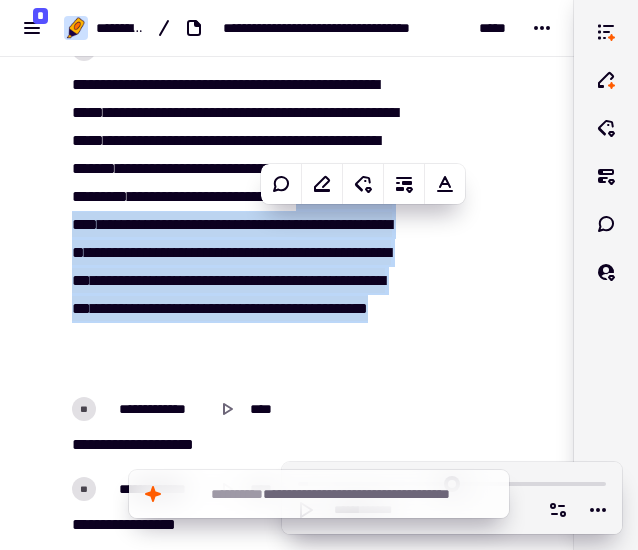 copy on "**********" 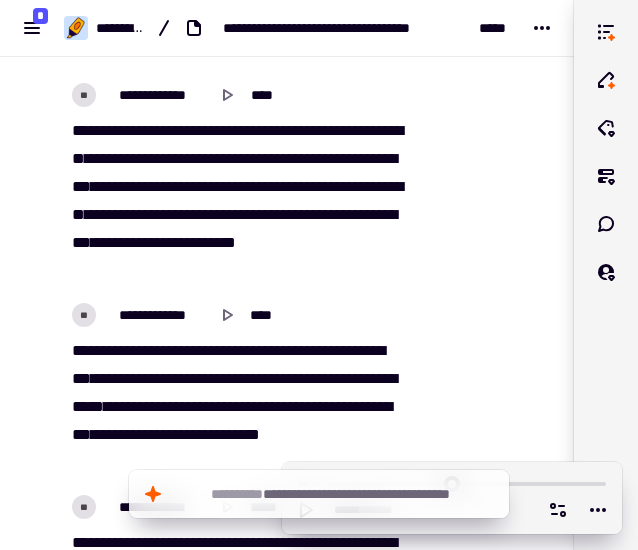 scroll, scrollTop: 9426, scrollLeft: 0, axis: vertical 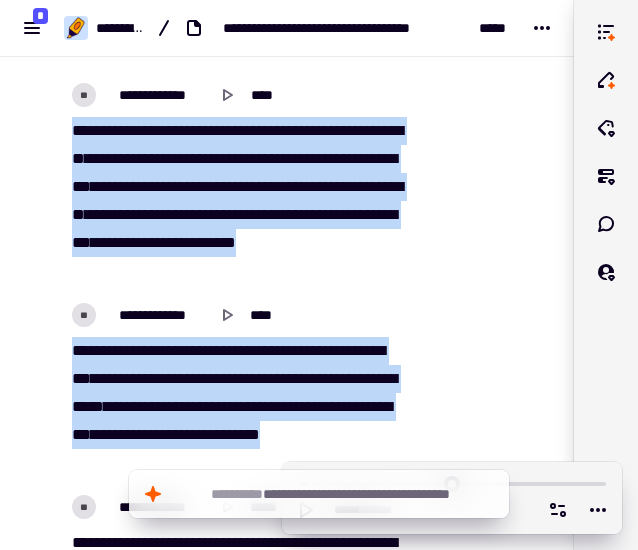 drag, startPoint x: 72, startPoint y: 126, endPoint x: 302, endPoint y: 449, distance: 396.52112 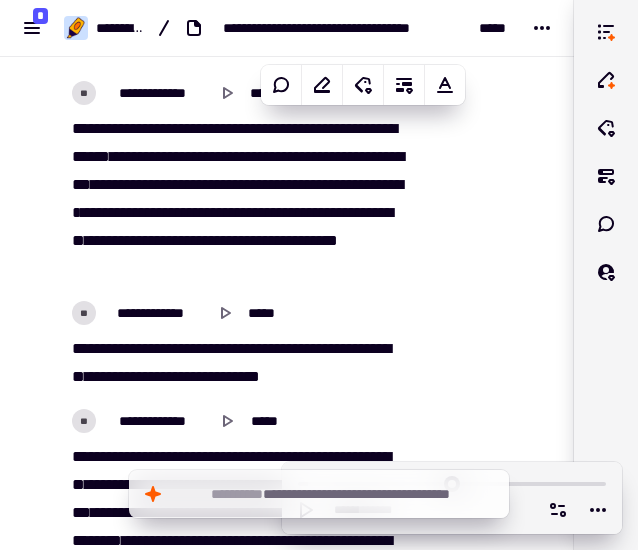 scroll, scrollTop: 9830, scrollLeft: 0, axis: vertical 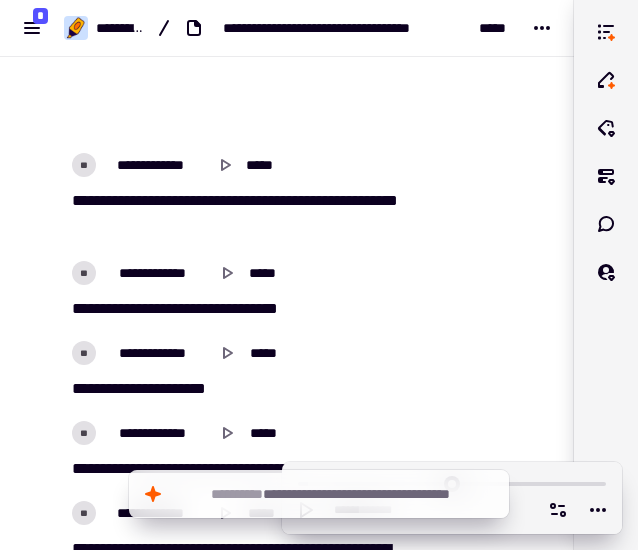 drag, startPoint x: 70, startPoint y: 137, endPoint x: 362, endPoint y: 124, distance: 292.28925 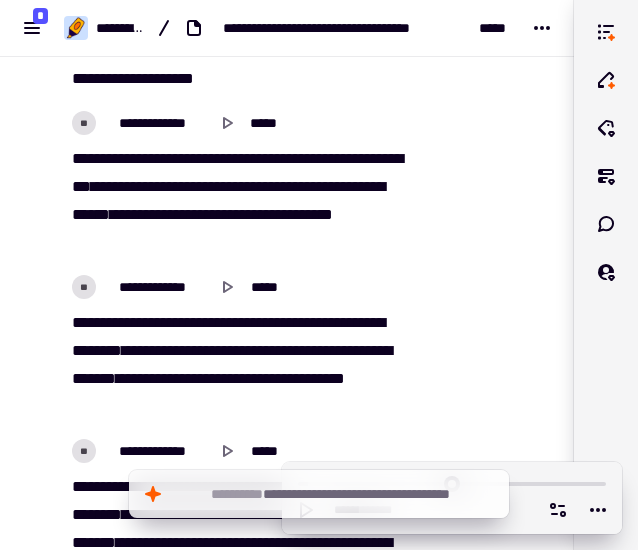 scroll, scrollTop: 13726, scrollLeft: 0, axis: vertical 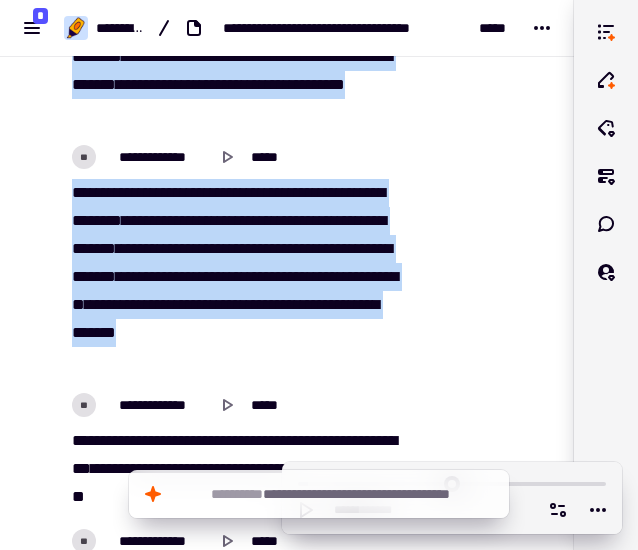 drag, startPoint x: 71, startPoint y: 152, endPoint x: 291, endPoint y: 375, distance: 313.2555 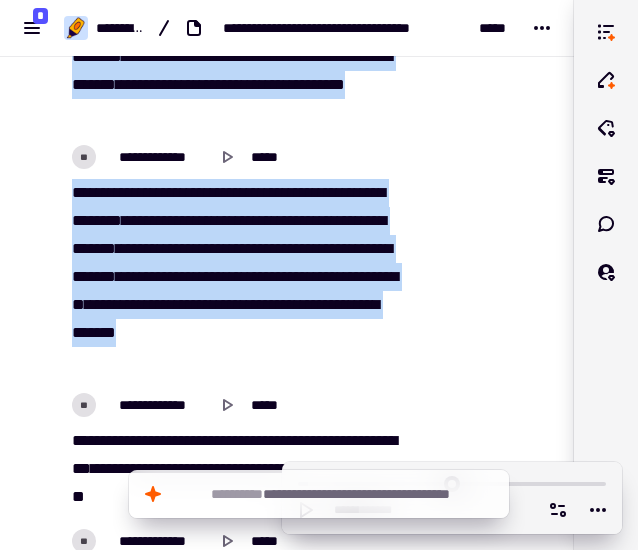 click on "**********" at bounding box center [243, 1047] 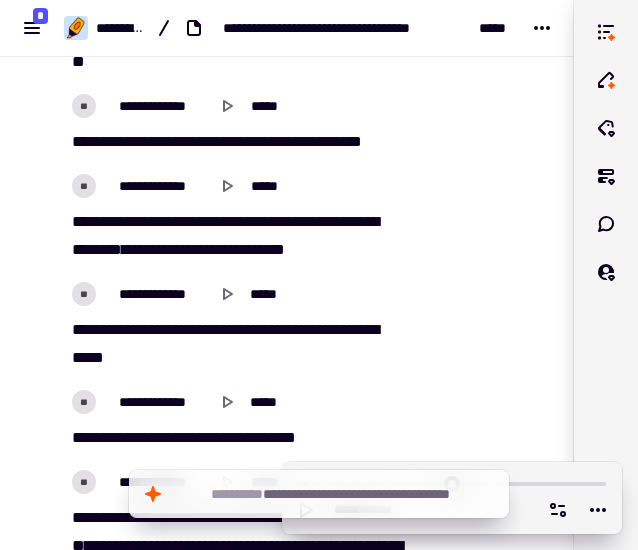 scroll, scrollTop: 14452, scrollLeft: 0, axis: vertical 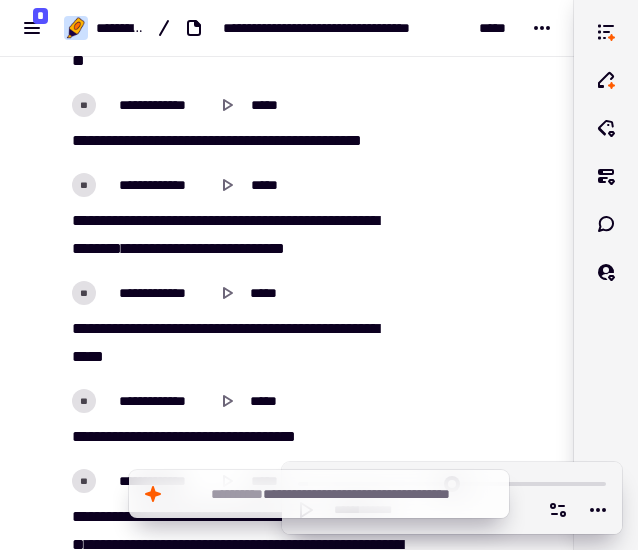 click on "*******" at bounding box center (130, 220) 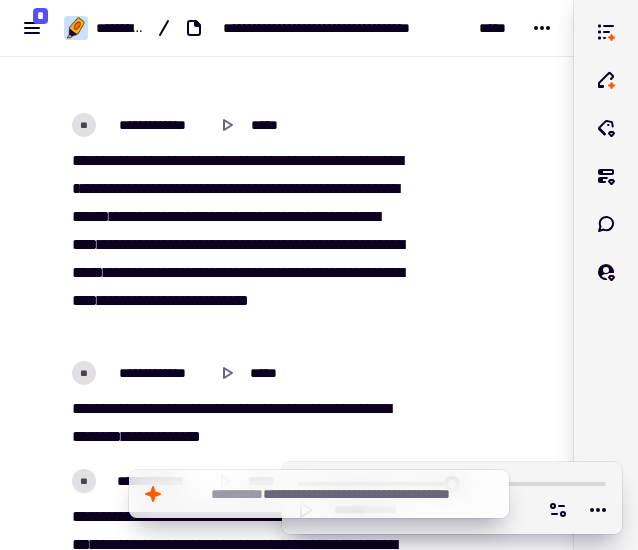 scroll, scrollTop: 15843, scrollLeft: 0, axis: vertical 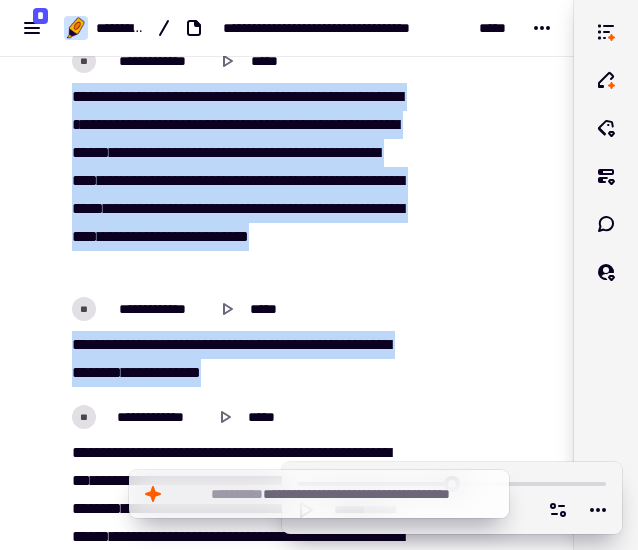 drag, startPoint x: 69, startPoint y: 138, endPoint x: 318, endPoint y: 390, distance: 354.26685 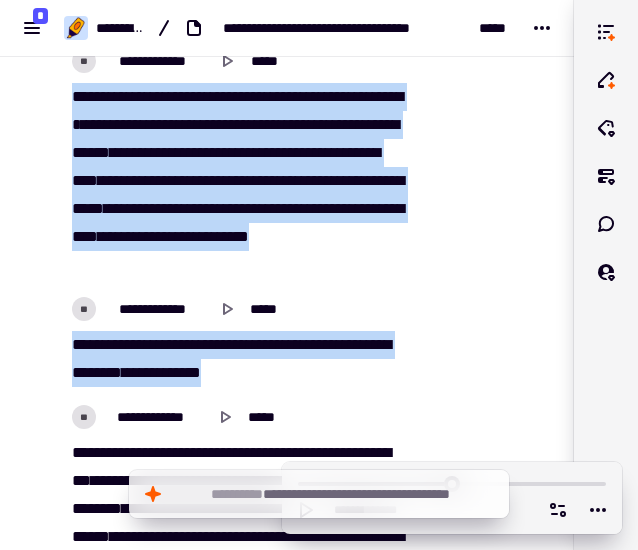 click on "**********" at bounding box center (243, -821) 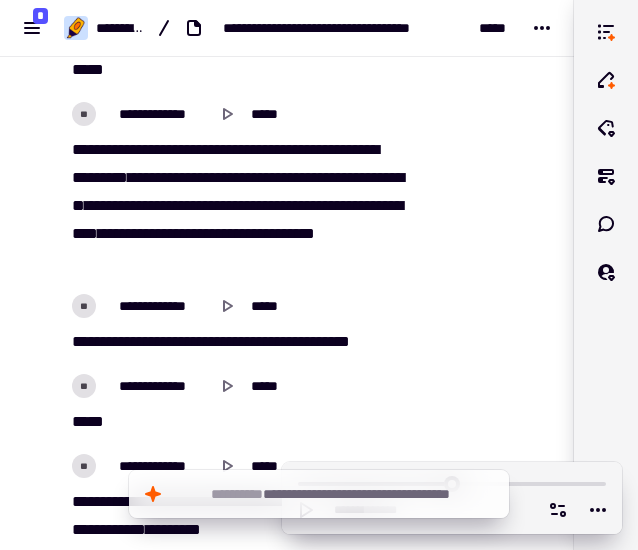 scroll, scrollTop: 16569, scrollLeft: 0, axis: vertical 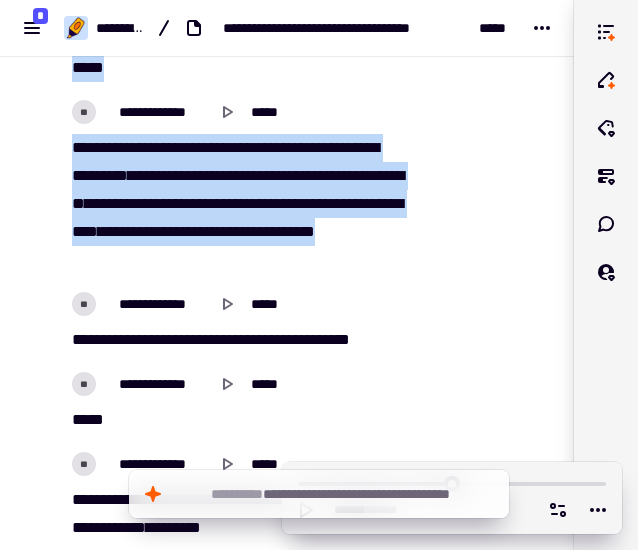 drag, startPoint x: 67, startPoint y: 131, endPoint x: 336, endPoint y: 251, distance: 294.55222 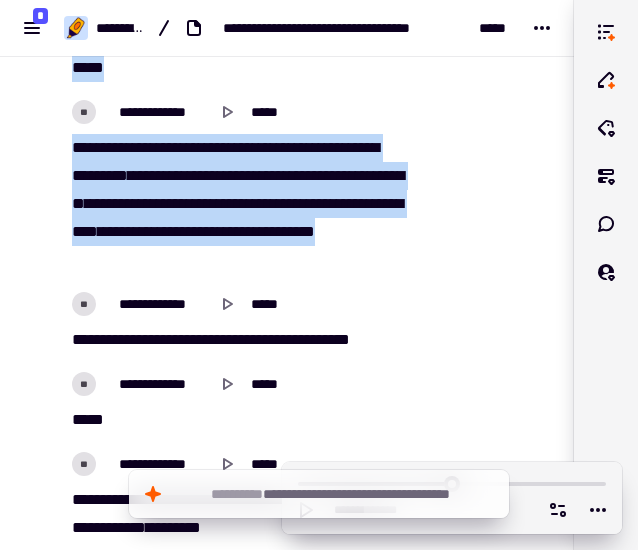 click on "**********" at bounding box center [237, 204] 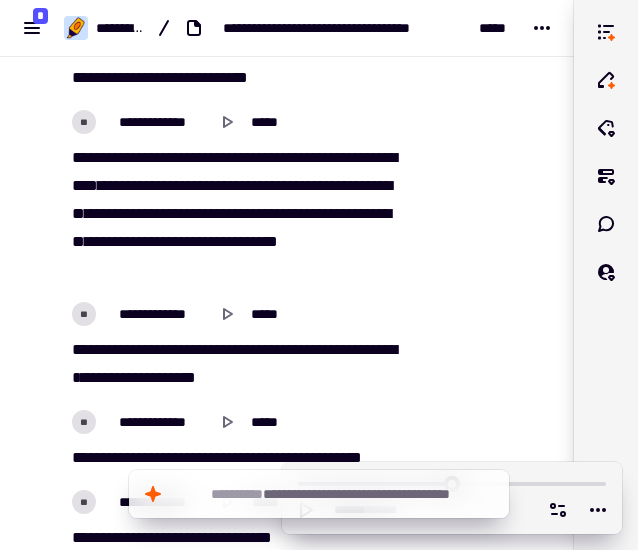 scroll, scrollTop: 19429, scrollLeft: 0, axis: vertical 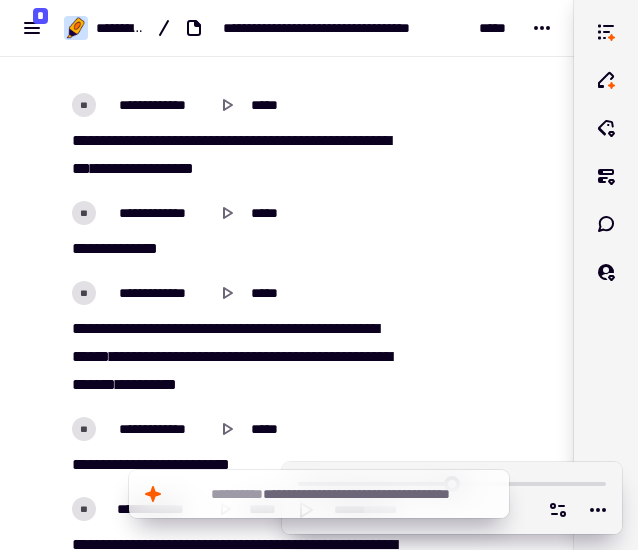 click on "**" at bounding box center [78, 140] 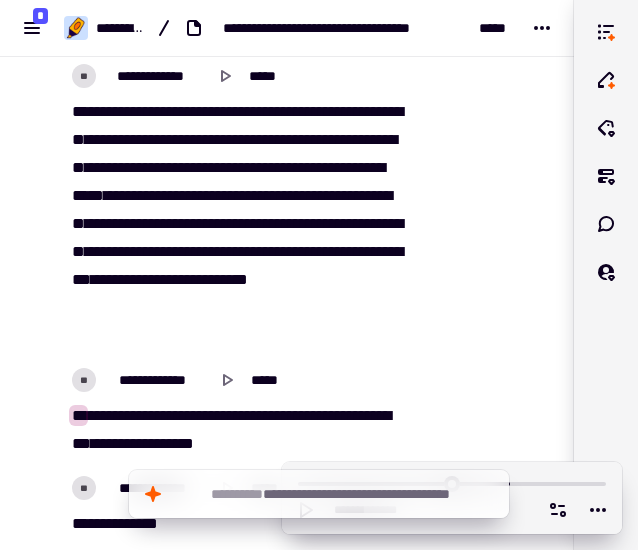 scroll, scrollTop: 20760, scrollLeft: 0, axis: vertical 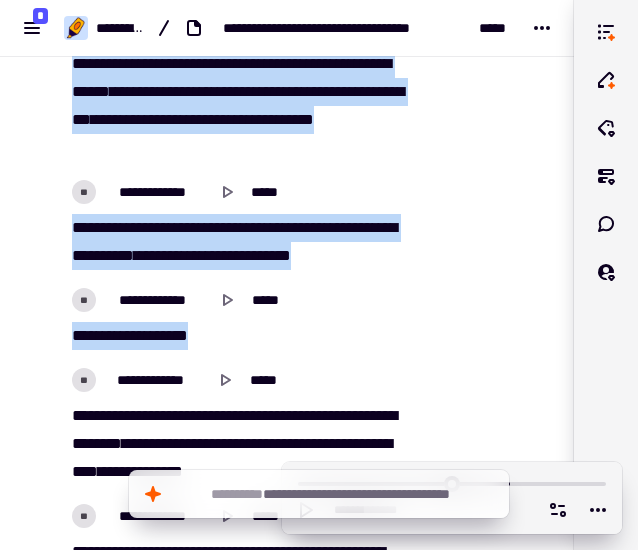 drag, startPoint x: 69, startPoint y: 107, endPoint x: 400, endPoint y: 351, distance: 411.21405 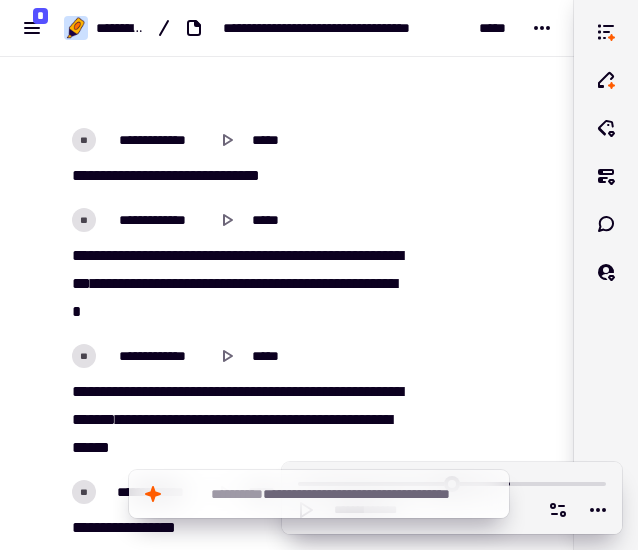 scroll, scrollTop: 26466, scrollLeft: 0, axis: vertical 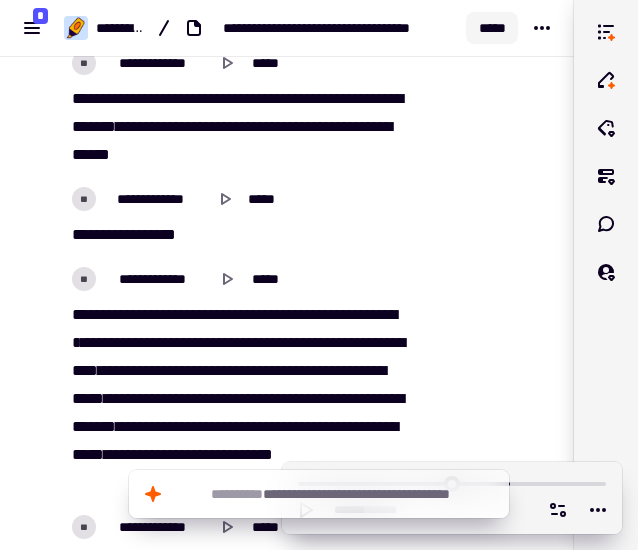 click on "*****" 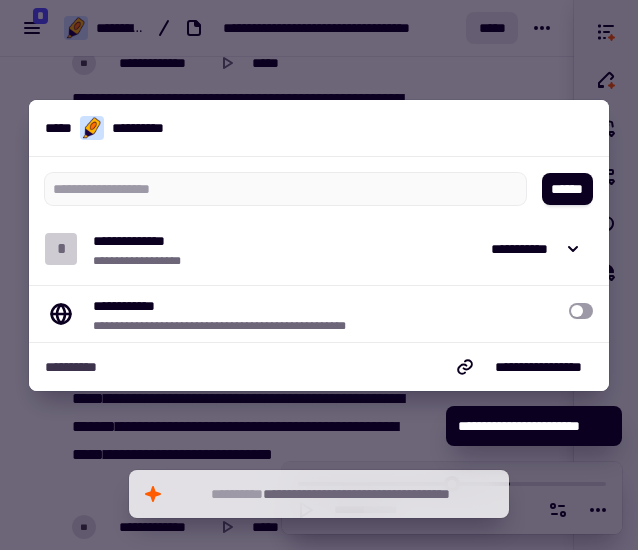 click at bounding box center [319, 275] 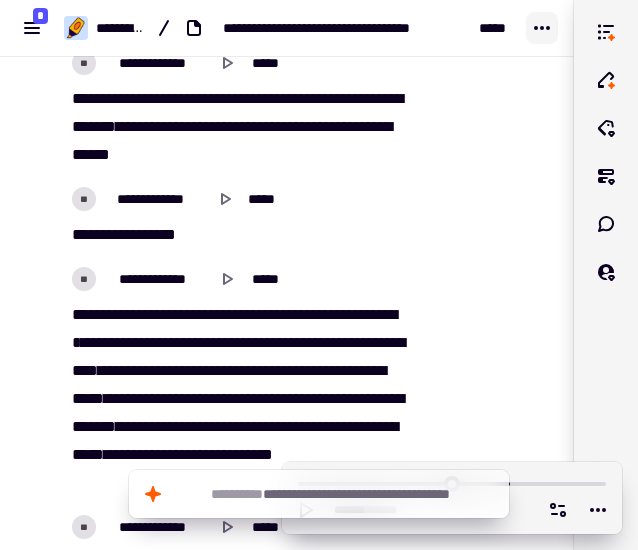 click 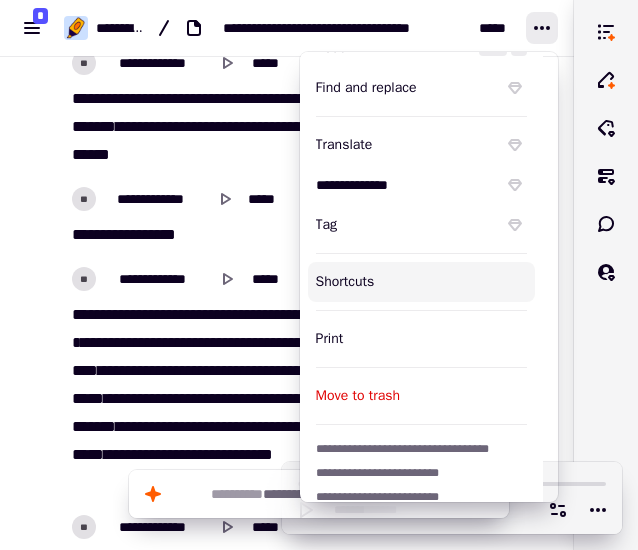 scroll, scrollTop: 148, scrollLeft: 0, axis: vertical 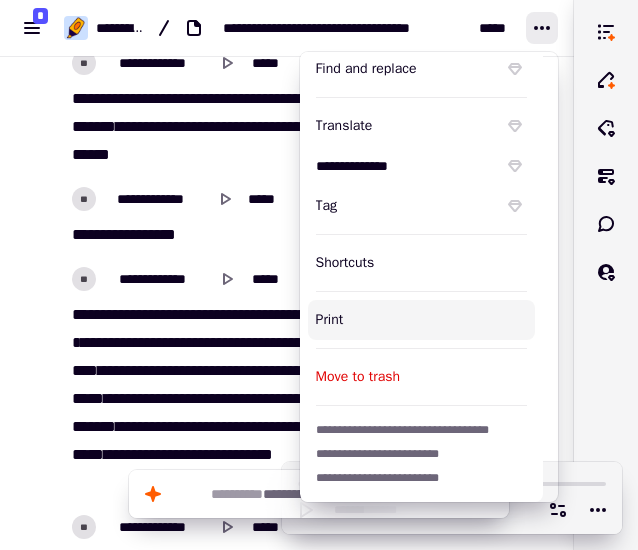 click on "Print" at bounding box center (421, 320) 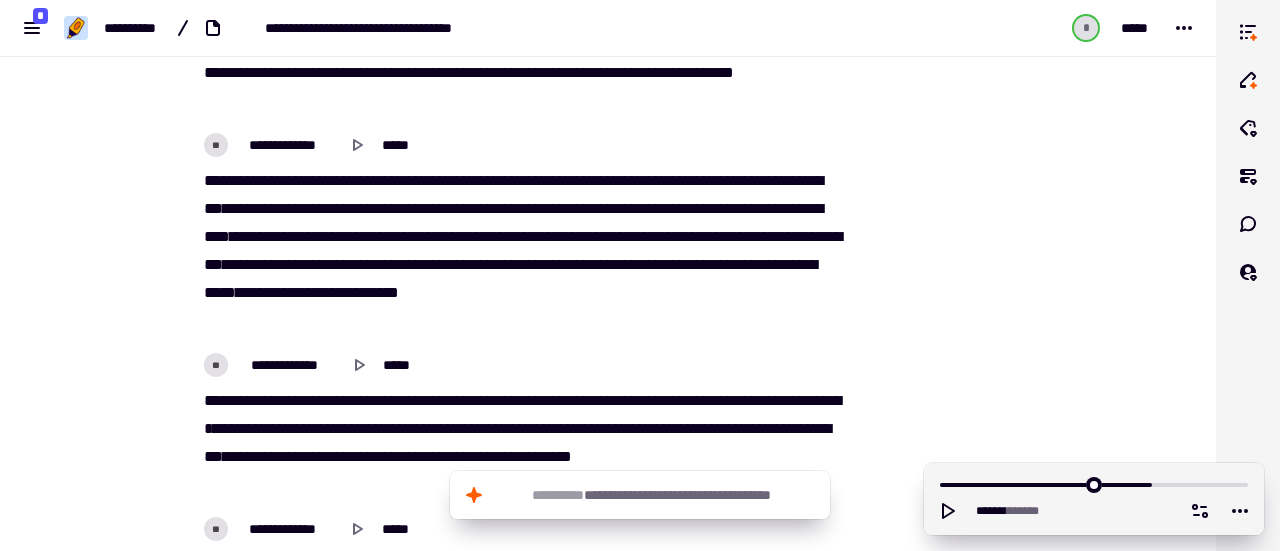 scroll, scrollTop: 17251, scrollLeft: 0, axis: vertical 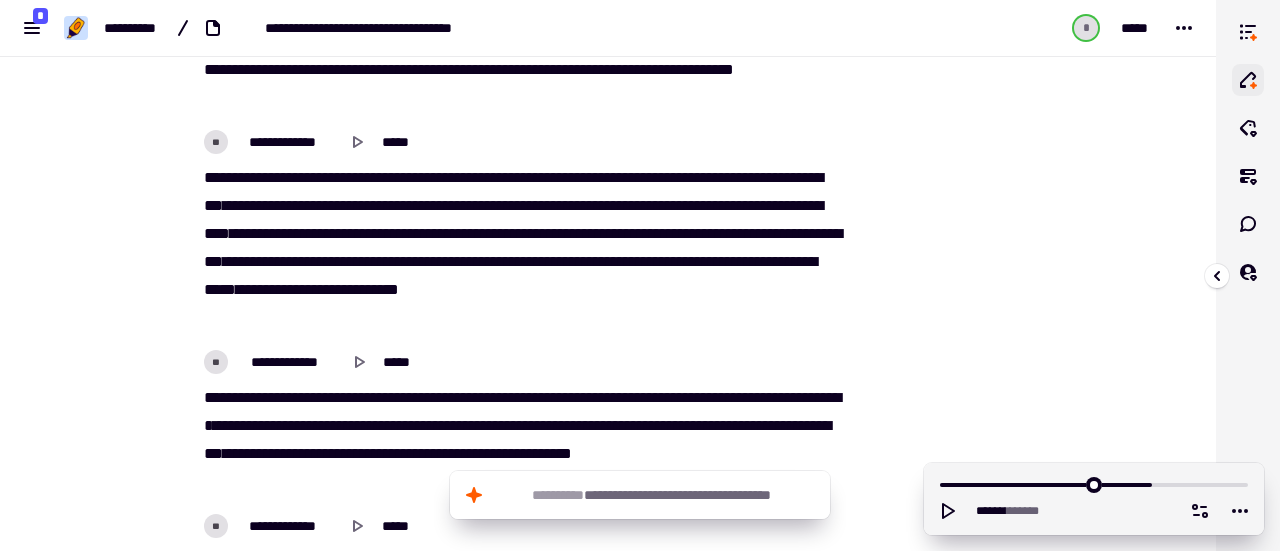 click 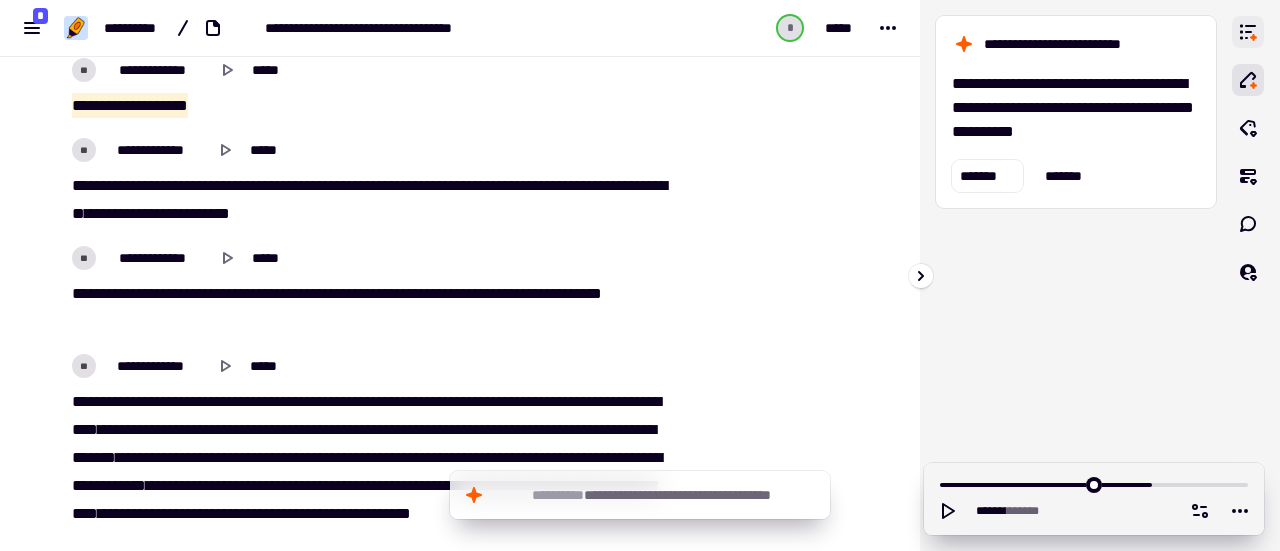 click 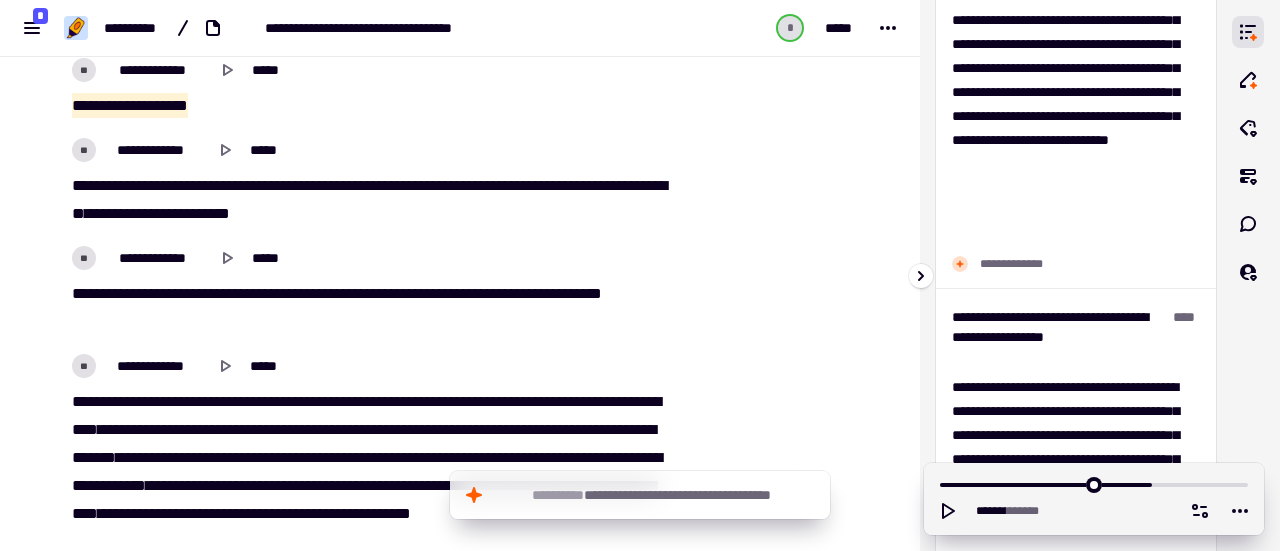 scroll, scrollTop: 0, scrollLeft: 0, axis: both 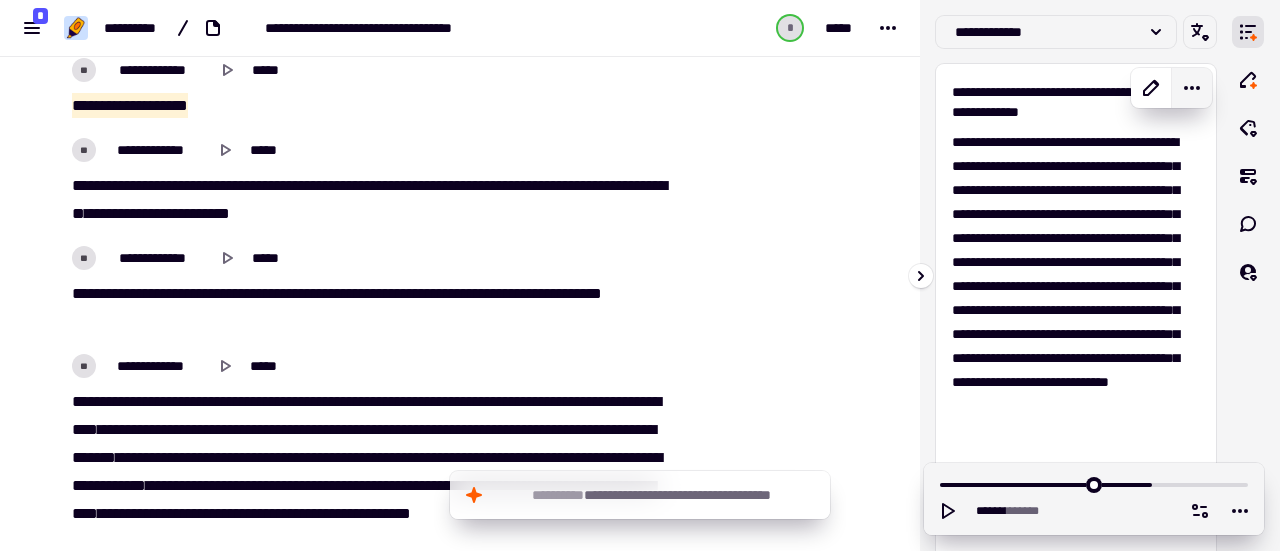 click 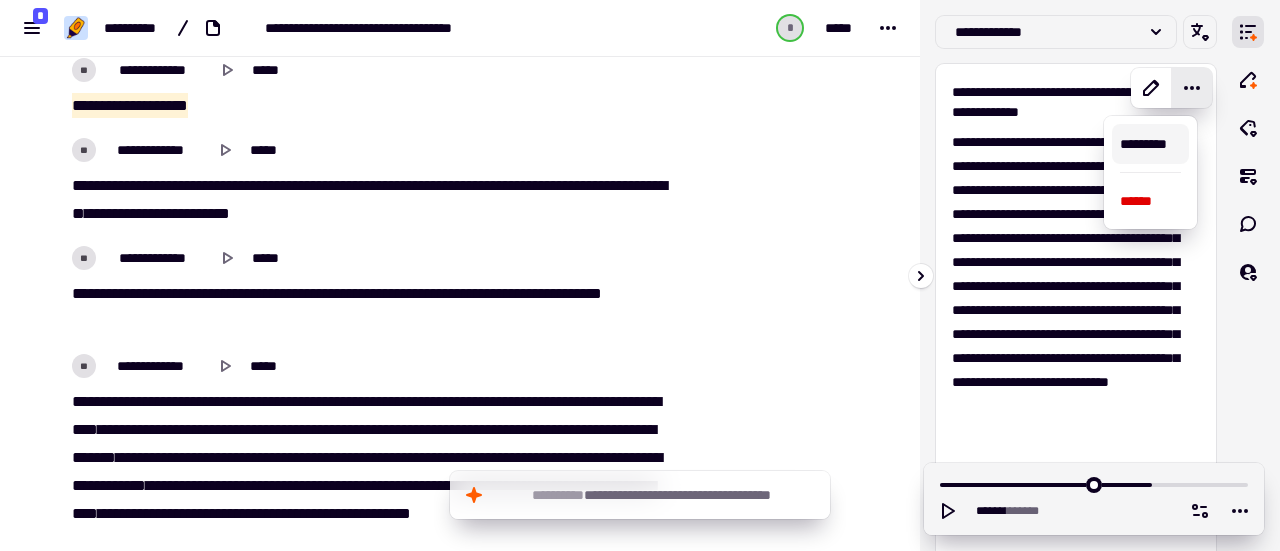 click on "*********" at bounding box center [1150, 144] 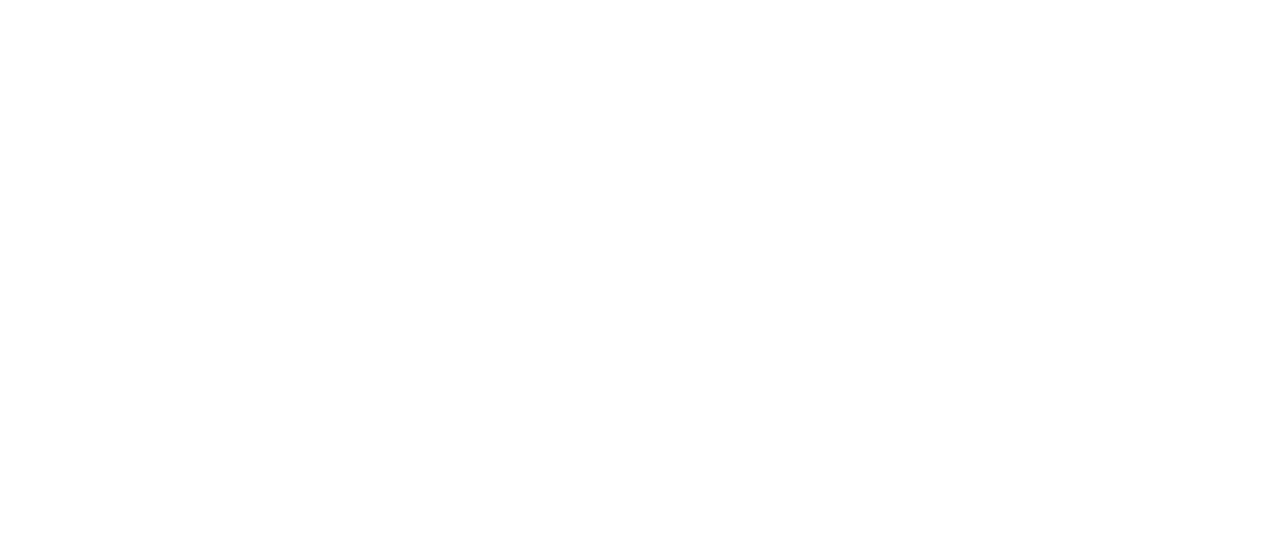 scroll, scrollTop: 0, scrollLeft: 0, axis: both 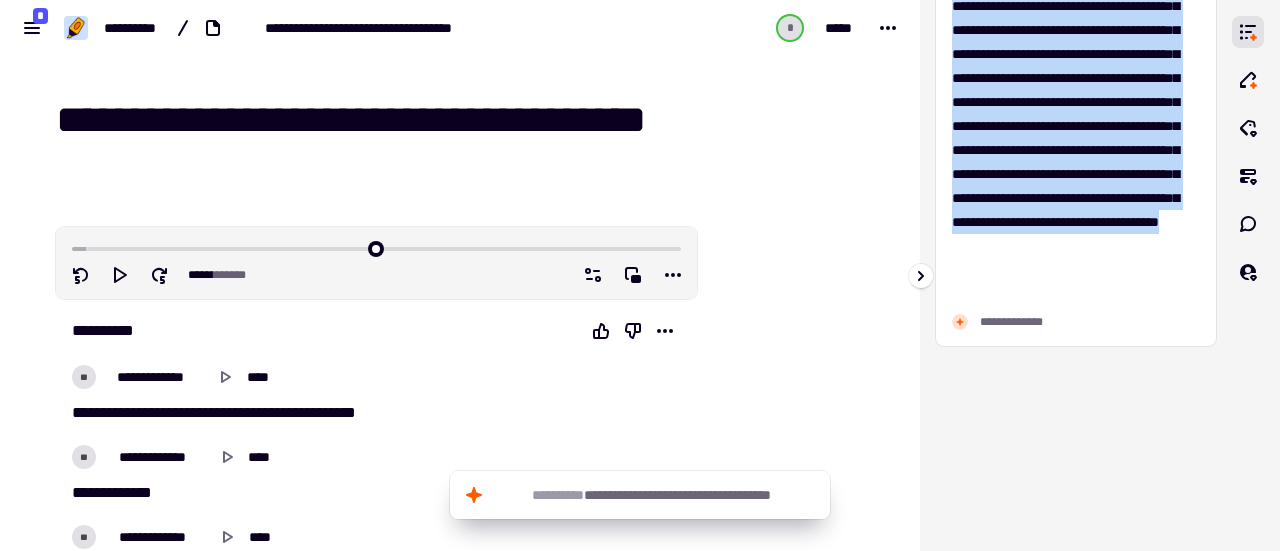 drag, startPoint x: 950, startPoint y: 78, endPoint x: 1202, endPoint y: 303, distance: 337.82983 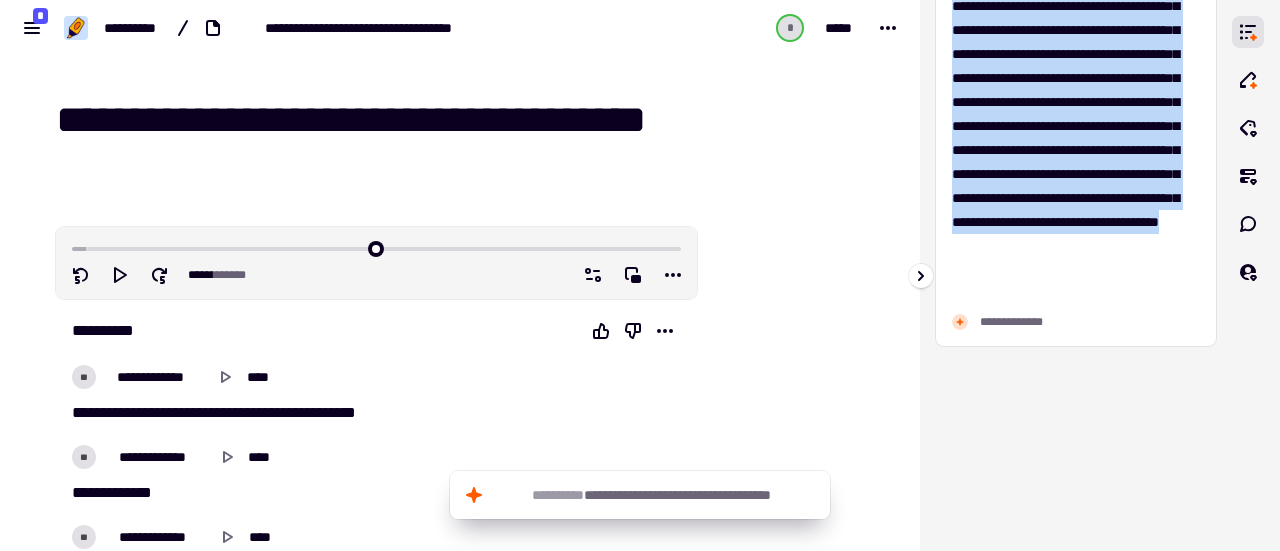 click on "**********" at bounding box center (1076, 275) 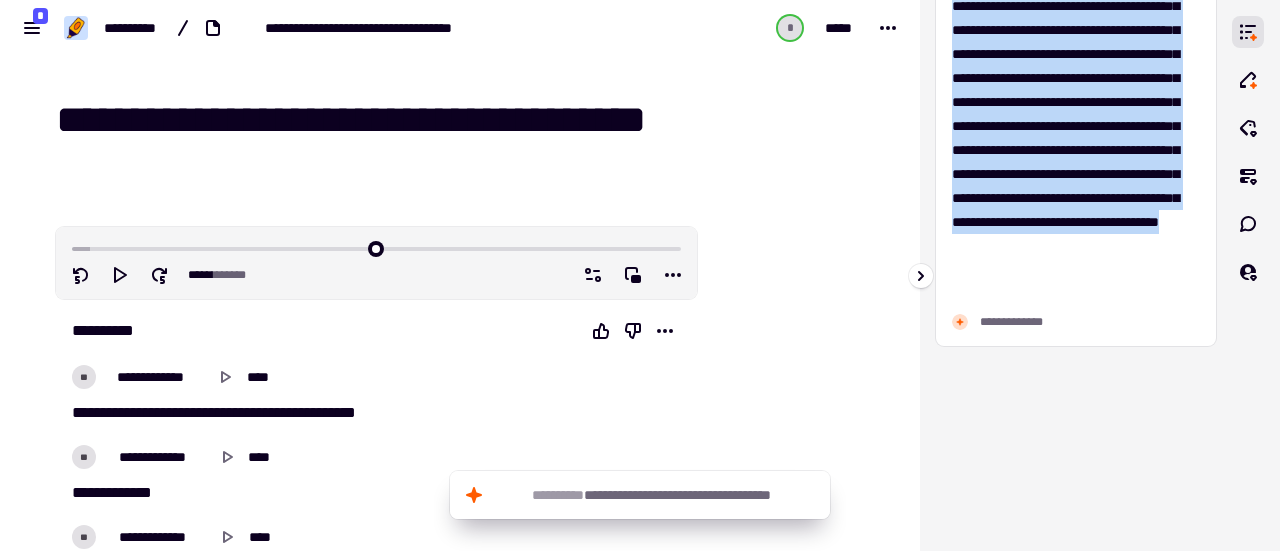 copy on "**********" 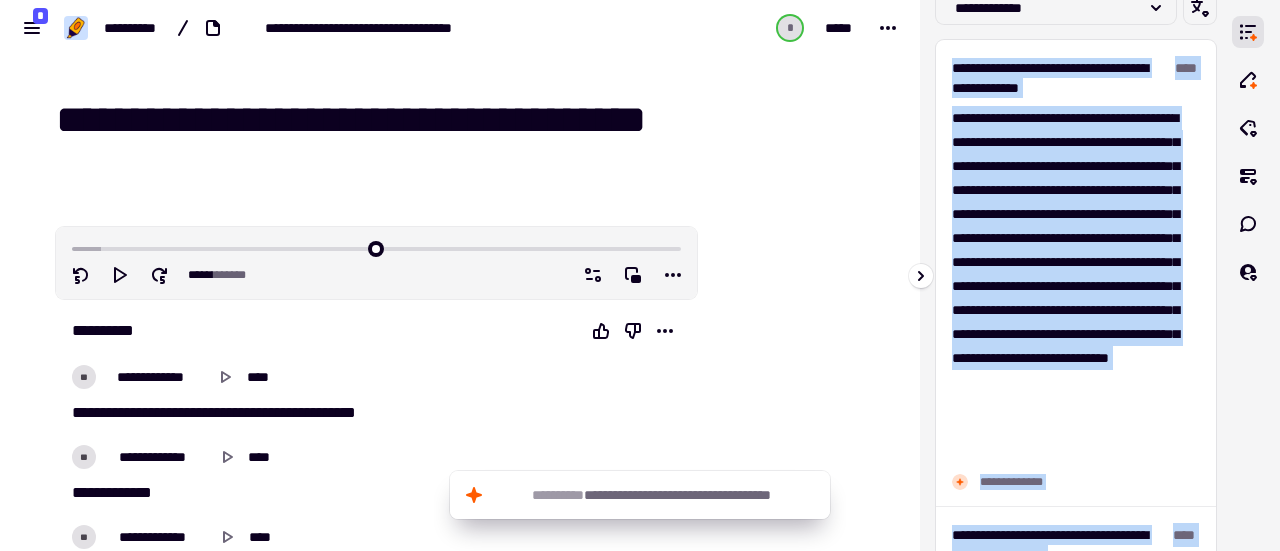 scroll, scrollTop: 0, scrollLeft: 0, axis: both 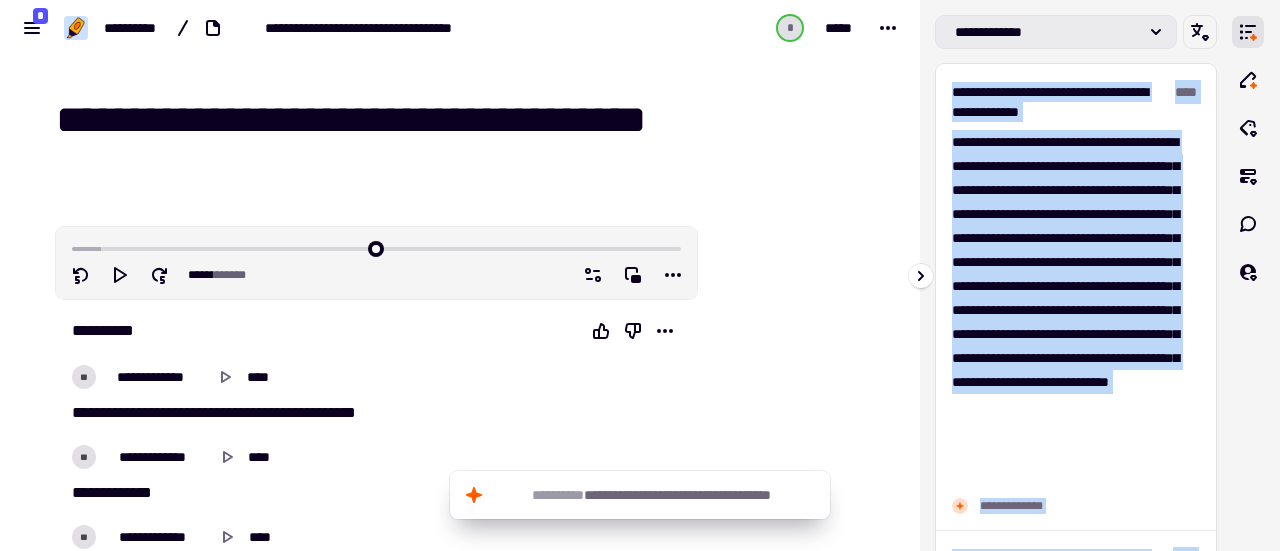 click on "**********" 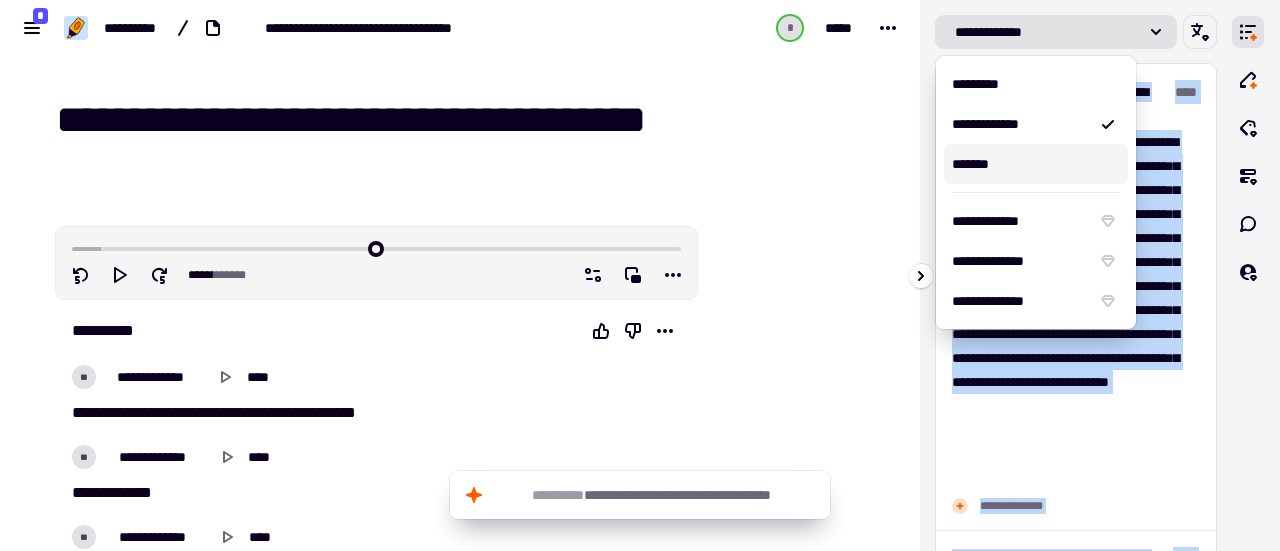 click on "*******" at bounding box center [1036, 164] 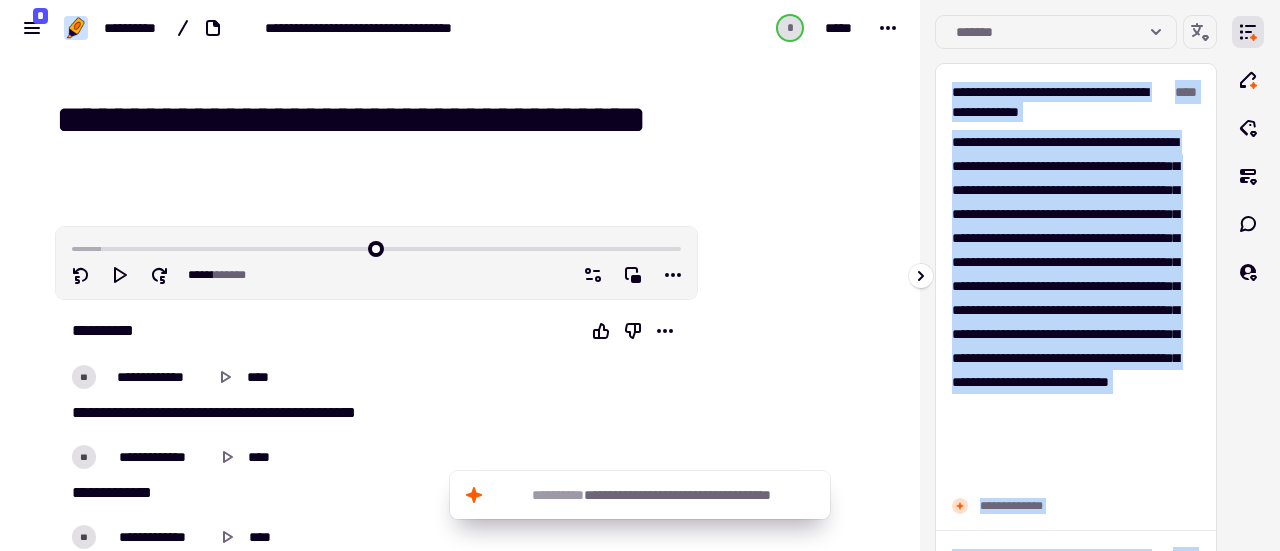 click on "**********" at bounding box center (1076, 275) 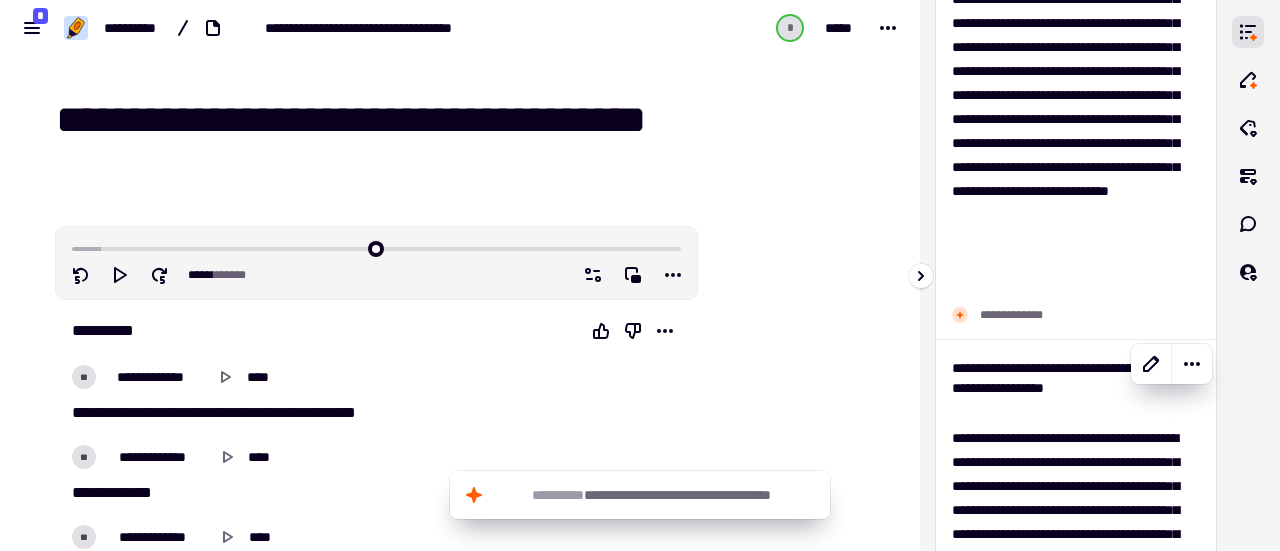 scroll, scrollTop: 0, scrollLeft: 0, axis: both 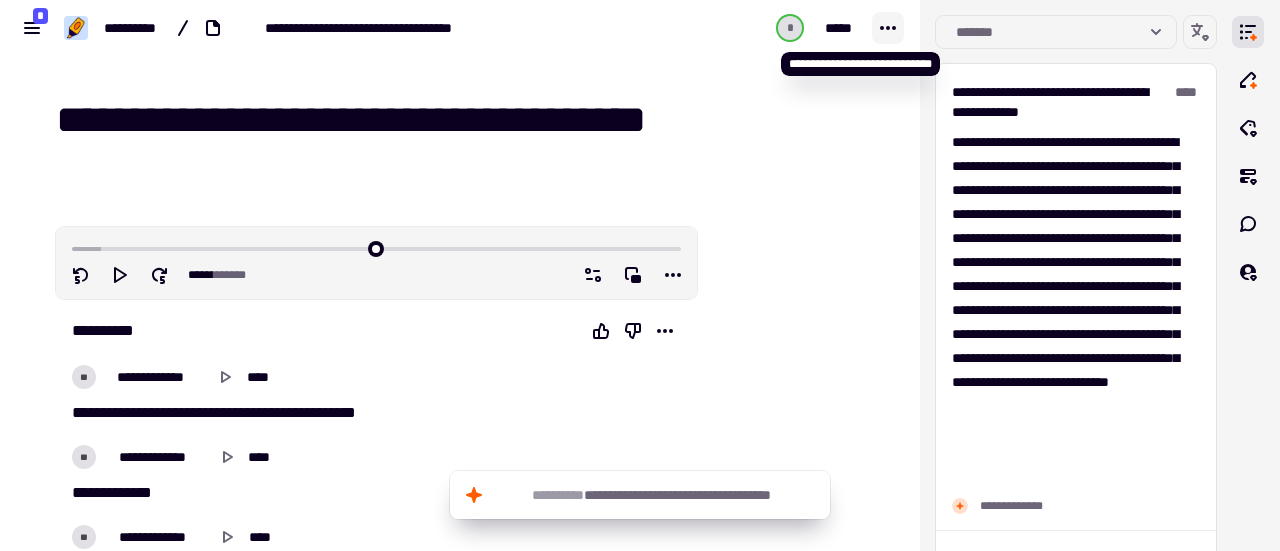 click 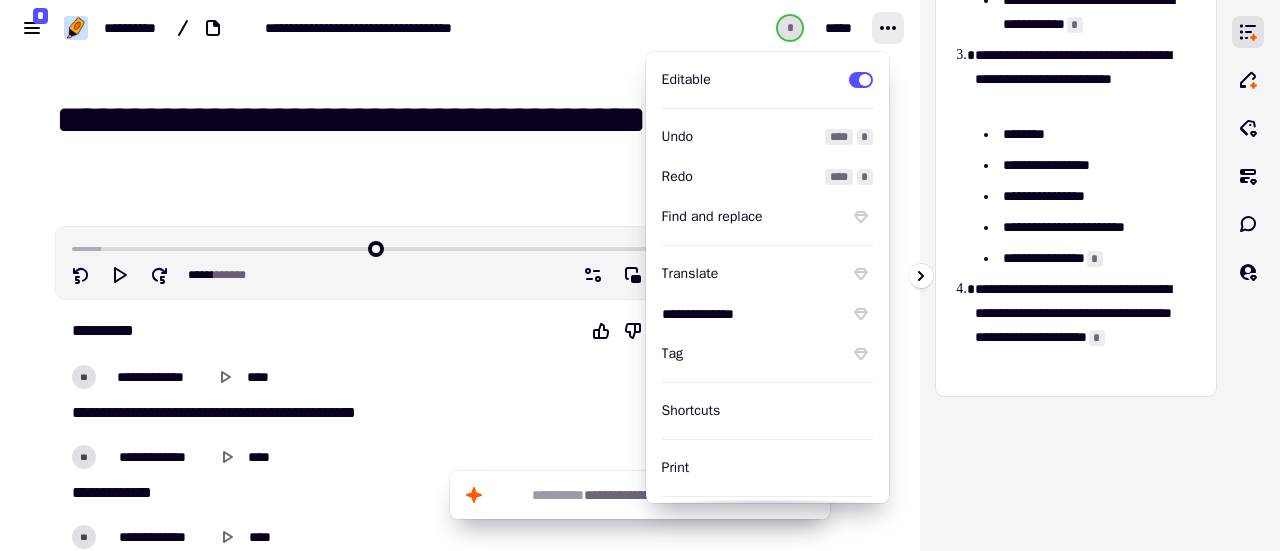 scroll, scrollTop: 1215, scrollLeft: 0, axis: vertical 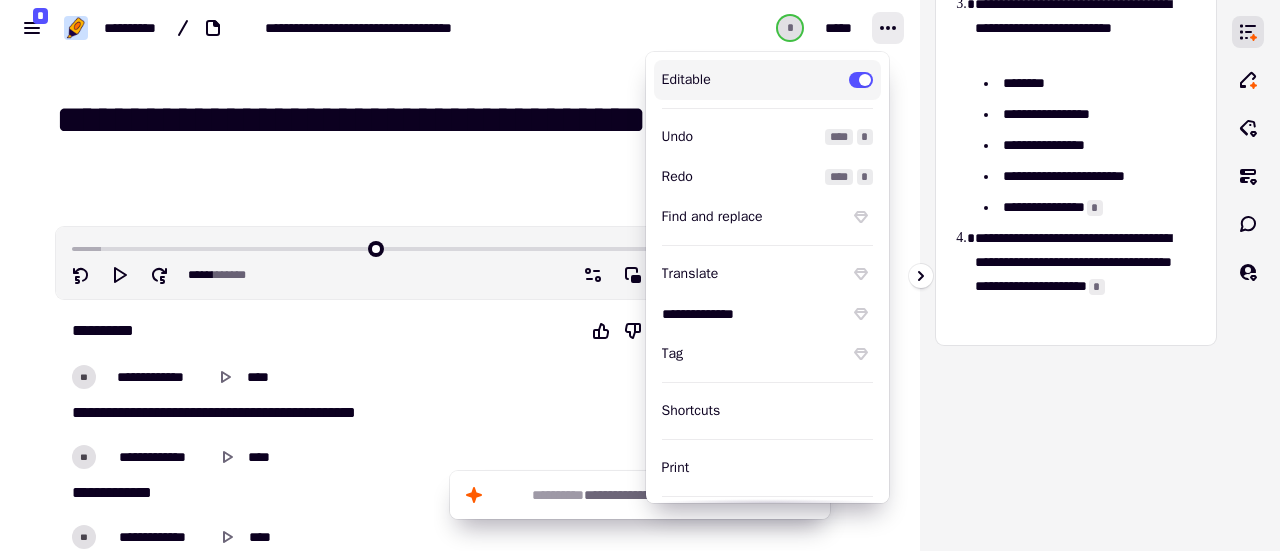 click on "**********" at bounding box center [1076, 275] 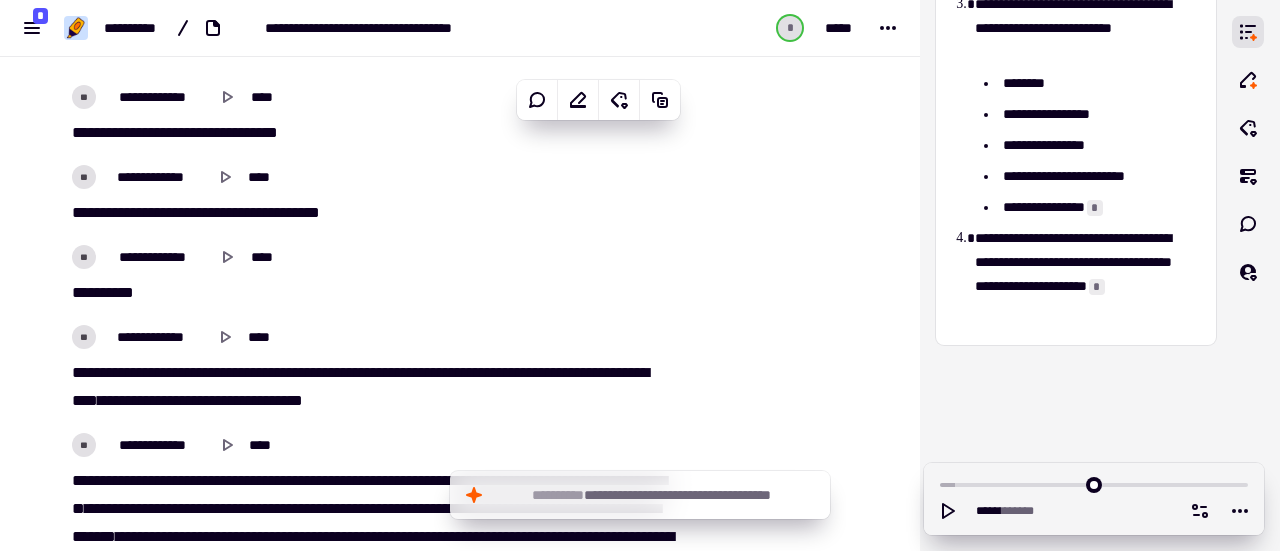 scroll, scrollTop: 0, scrollLeft: 0, axis: both 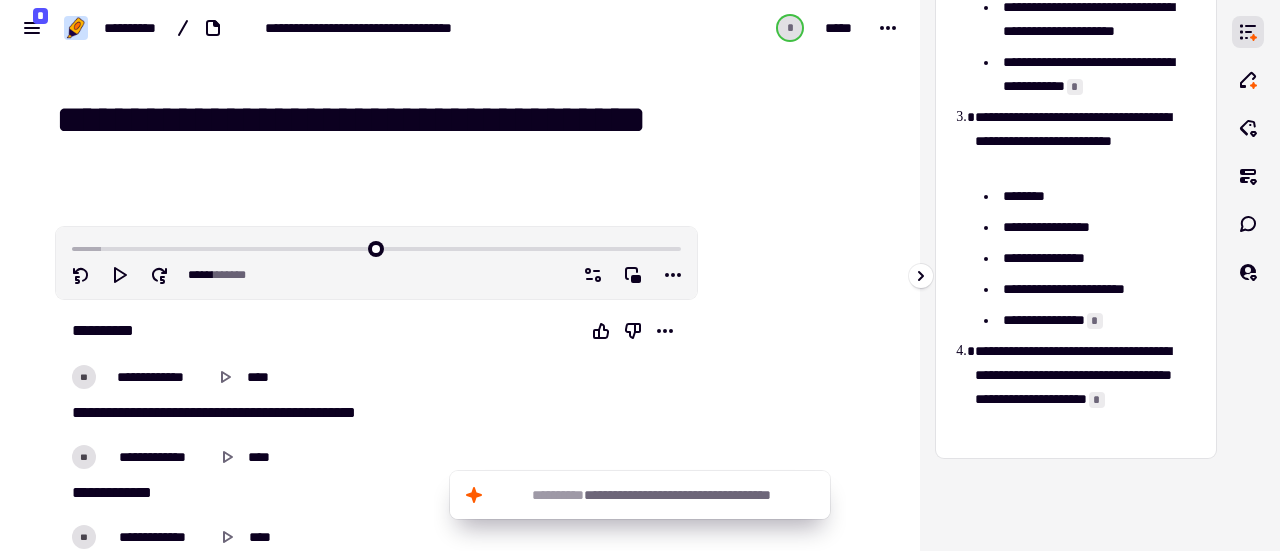 click on "*" at bounding box center [1075, 87] 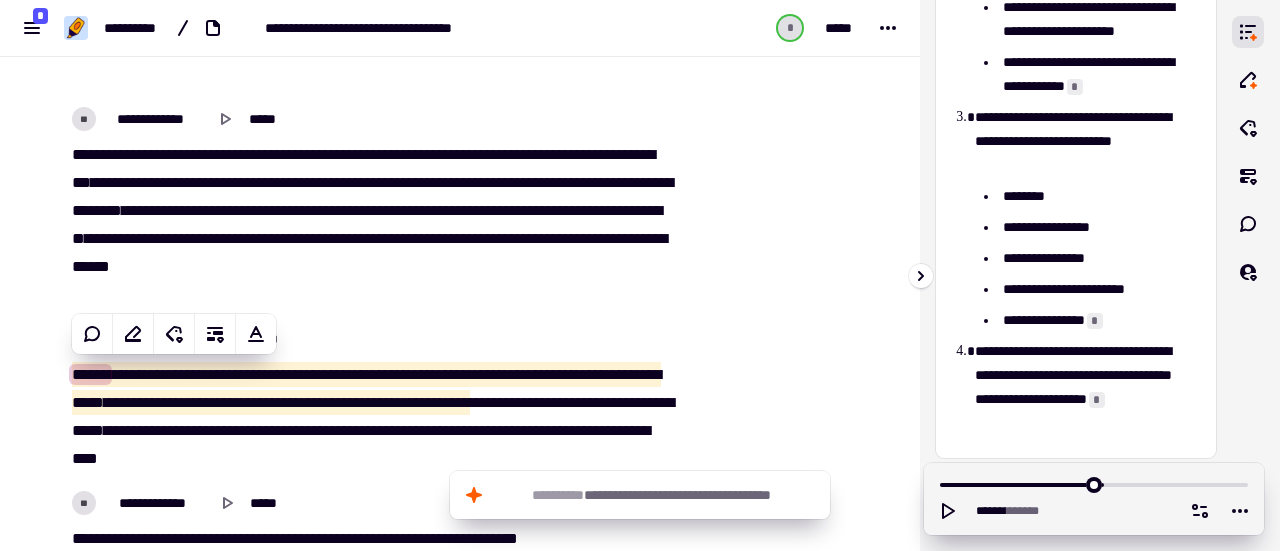 scroll, scrollTop: 12148, scrollLeft: 0, axis: vertical 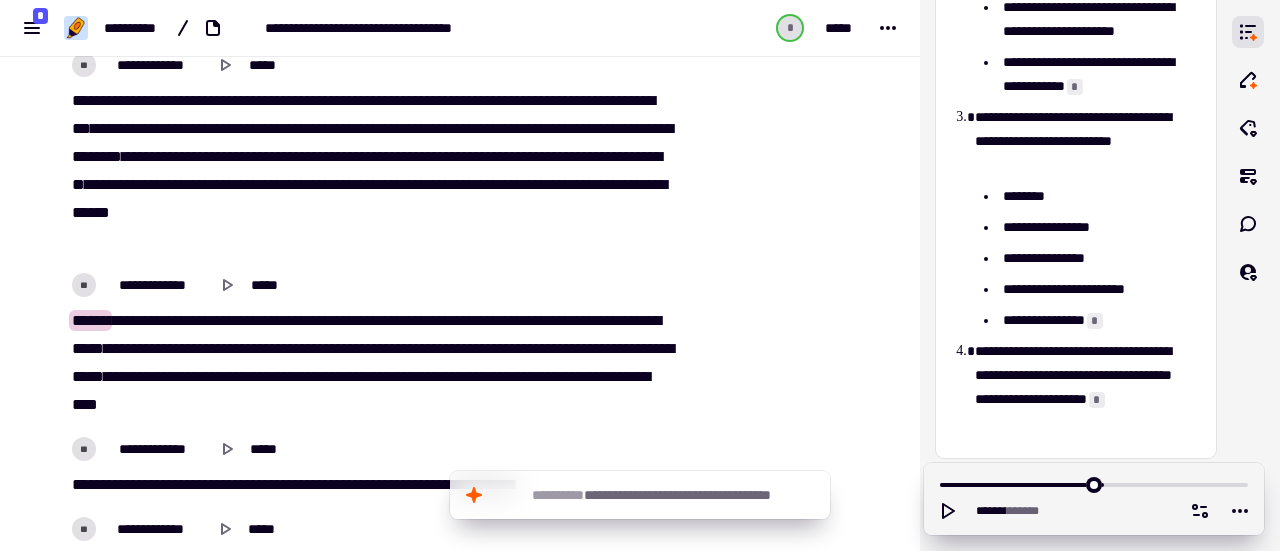 click on "**********" at bounding box center [370, 171] 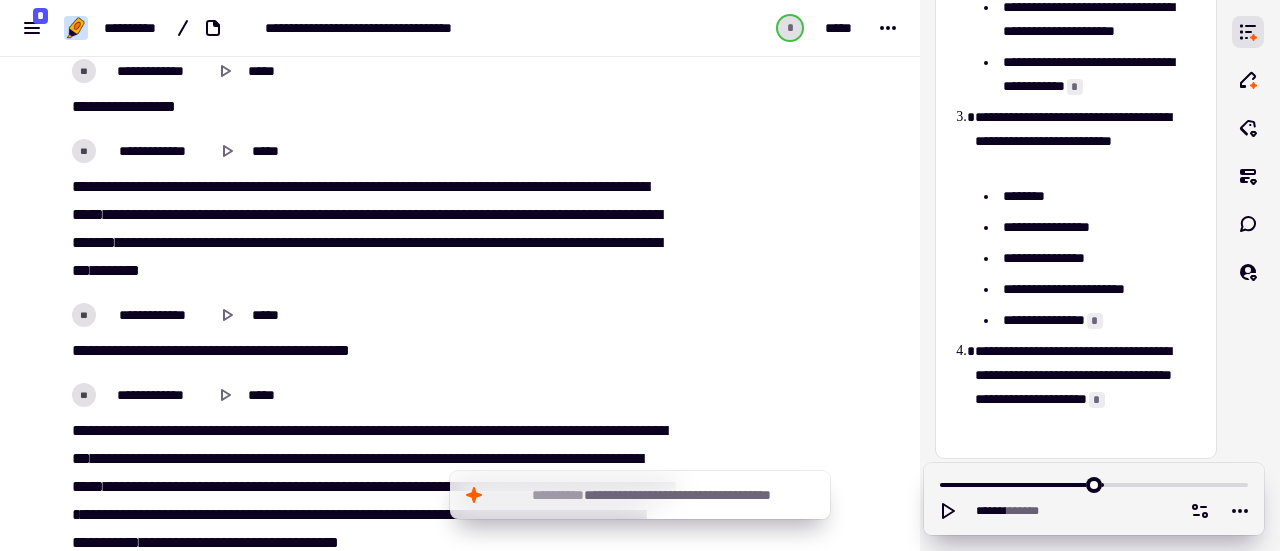scroll, scrollTop: 20740, scrollLeft: 0, axis: vertical 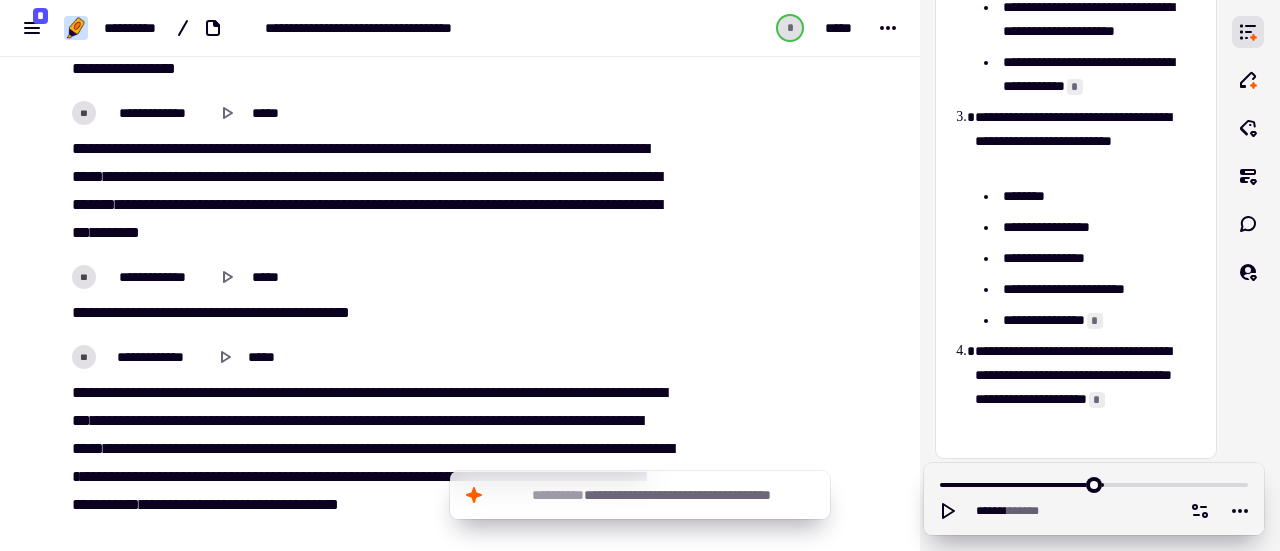 click on "**********" at bounding box center (370, 191) 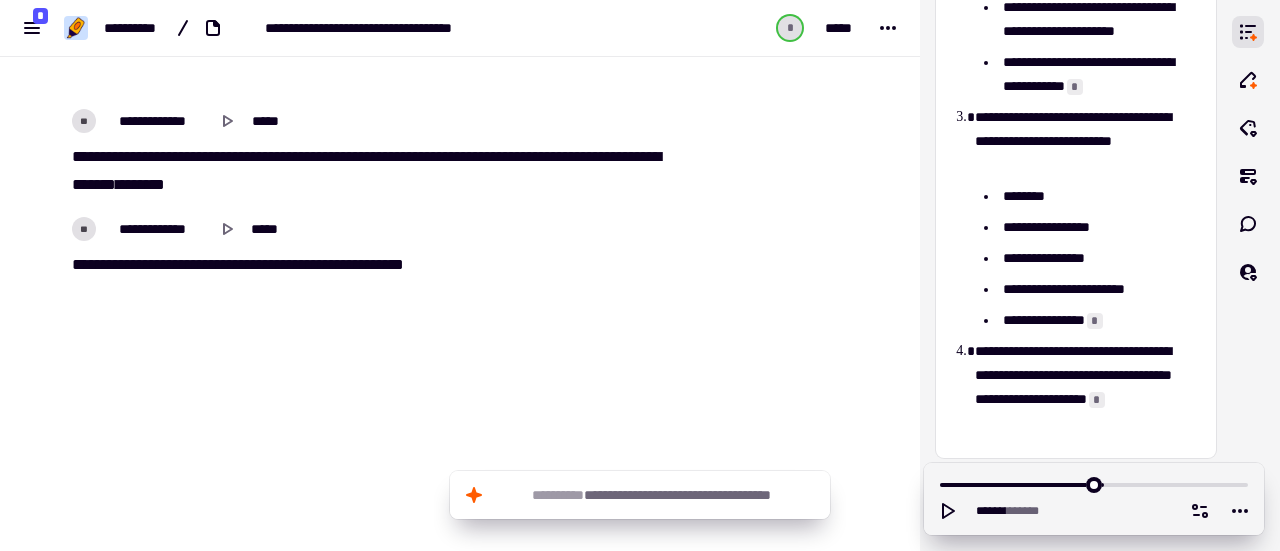 scroll, scrollTop: 22686, scrollLeft: 0, axis: vertical 